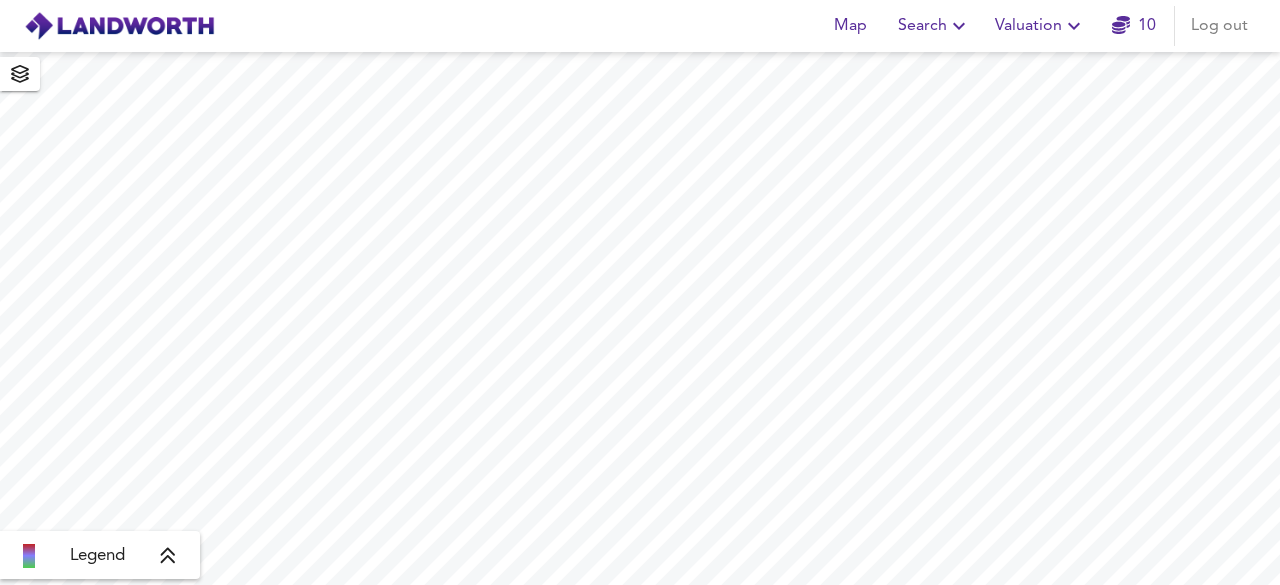 scroll, scrollTop: 0, scrollLeft: 0, axis: both 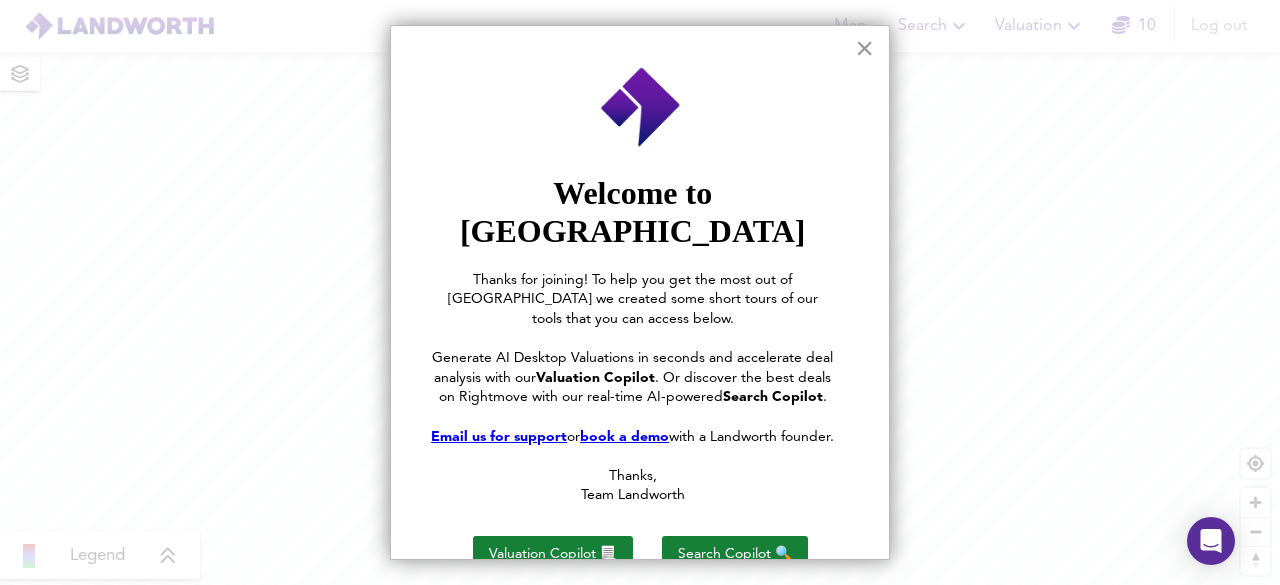 click on "×" at bounding box center (864, 48) 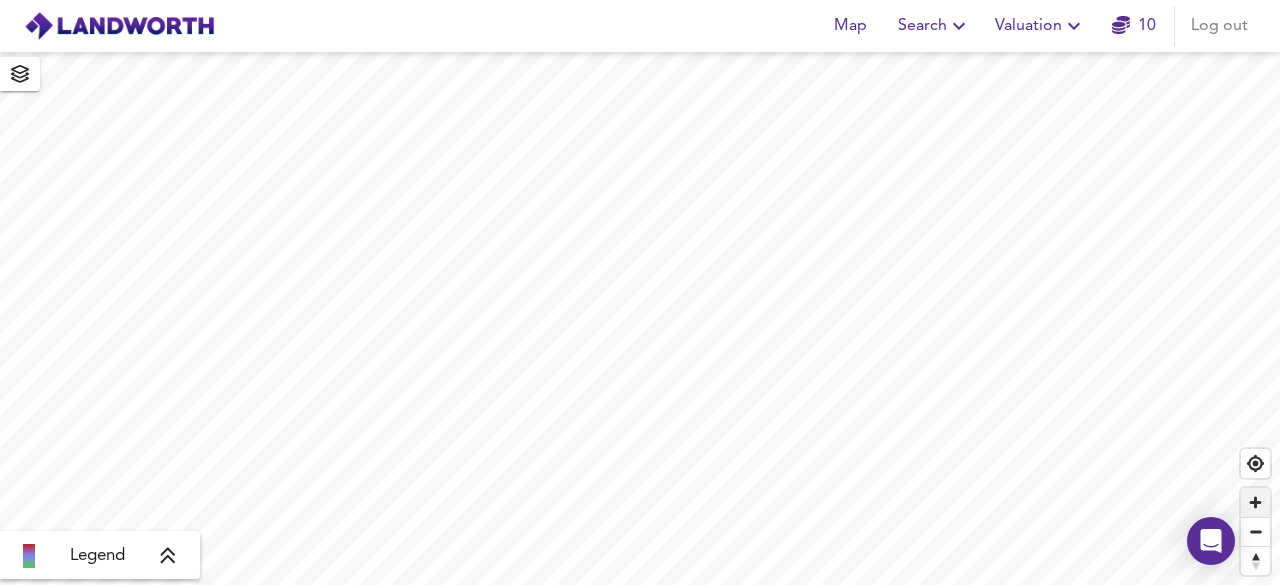 click at bounding box center (1255, 502) 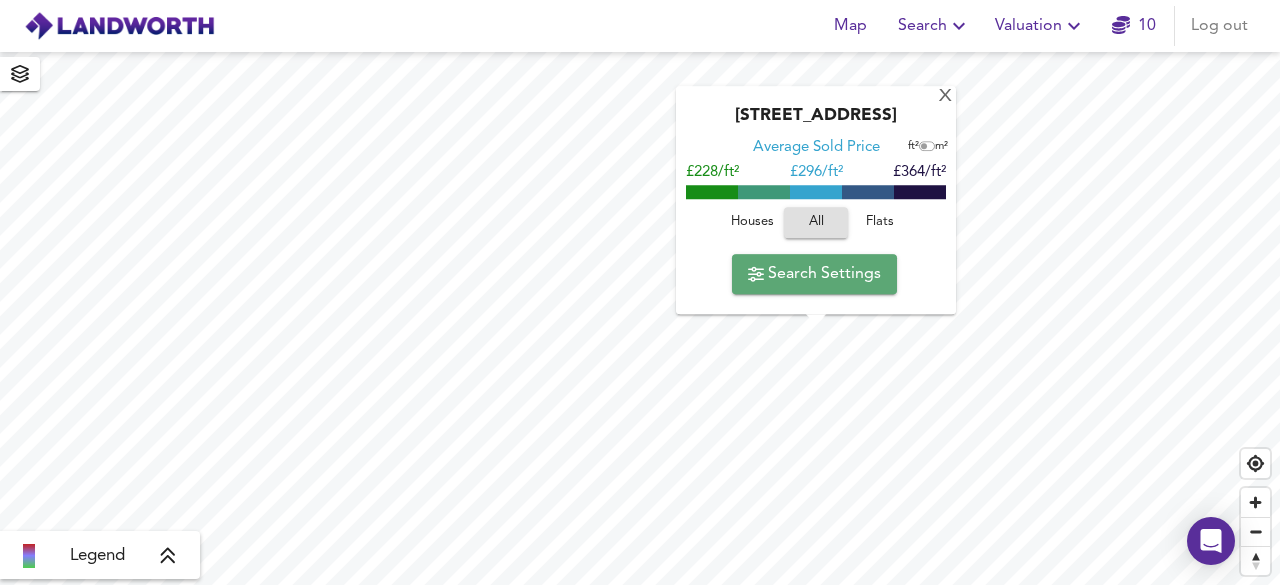 click on "Search Settings" at bounding box center (814, 274) 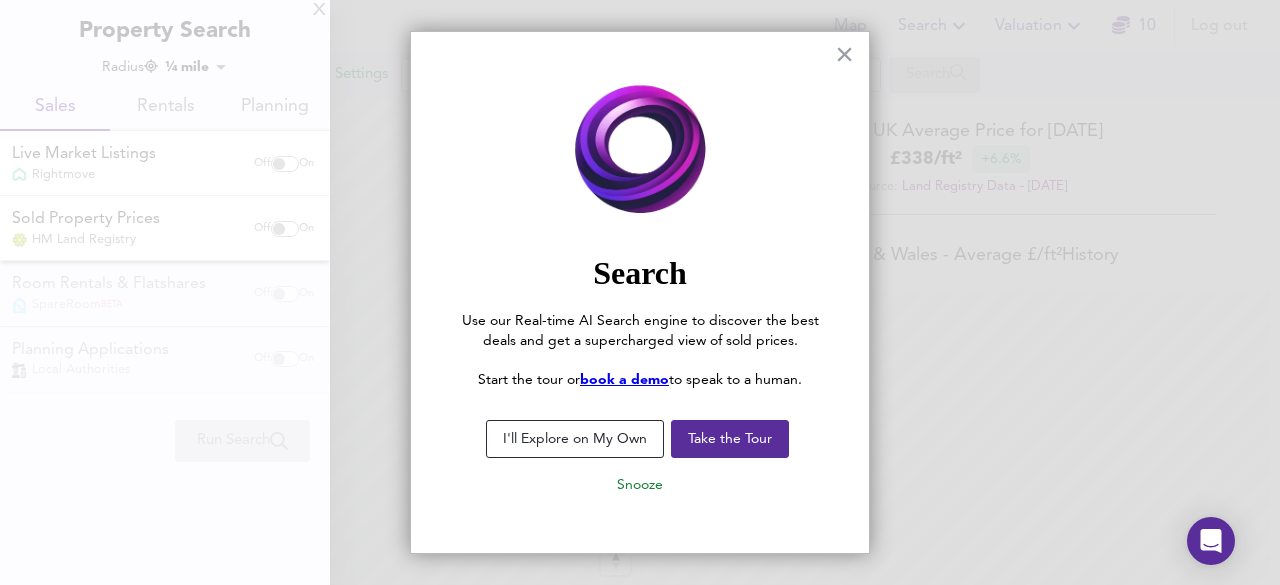 scroll, scrollTop: 999414, scrollLeft: 998720, axis: both 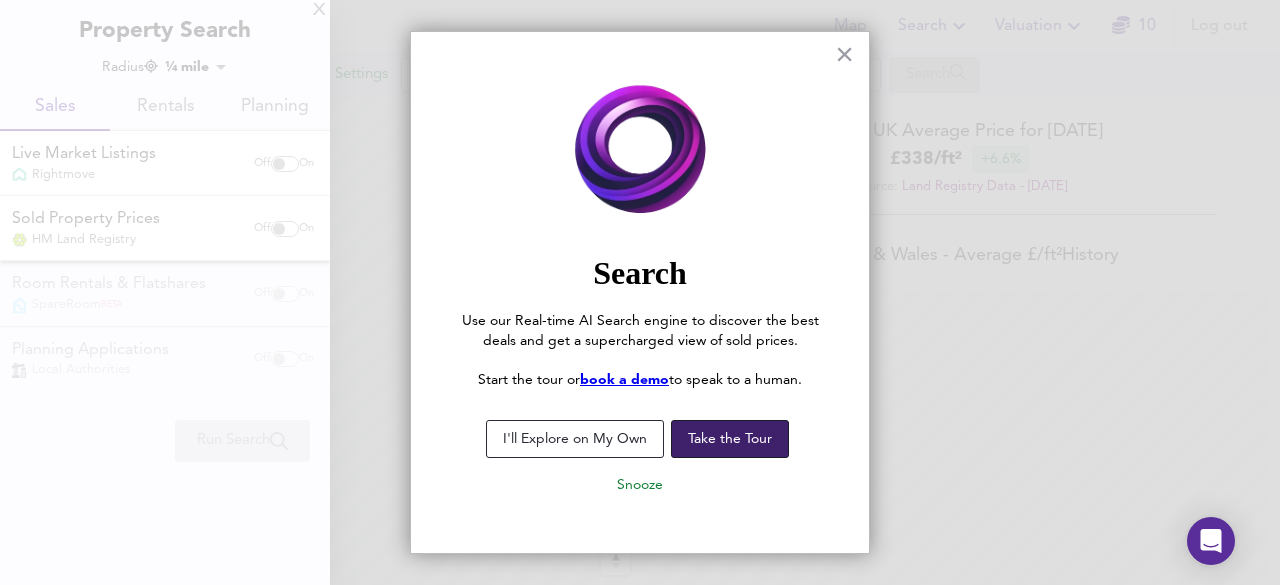click on "Take the Tour" at bounding box center [730, 439] 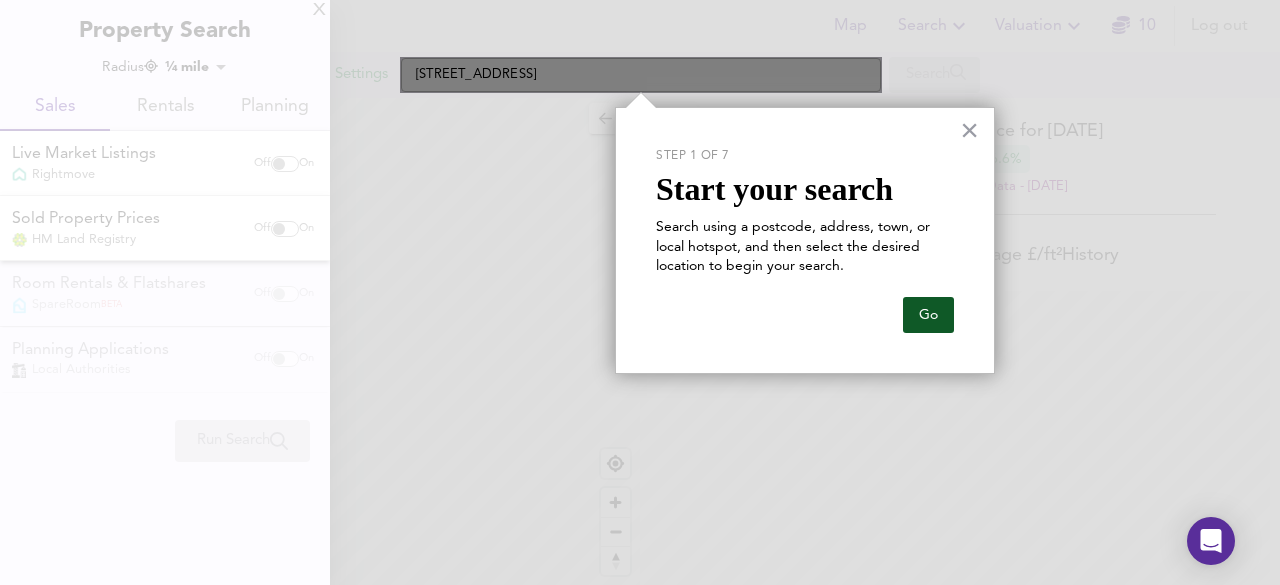 click on "Go" at bounding box center [928, 315] 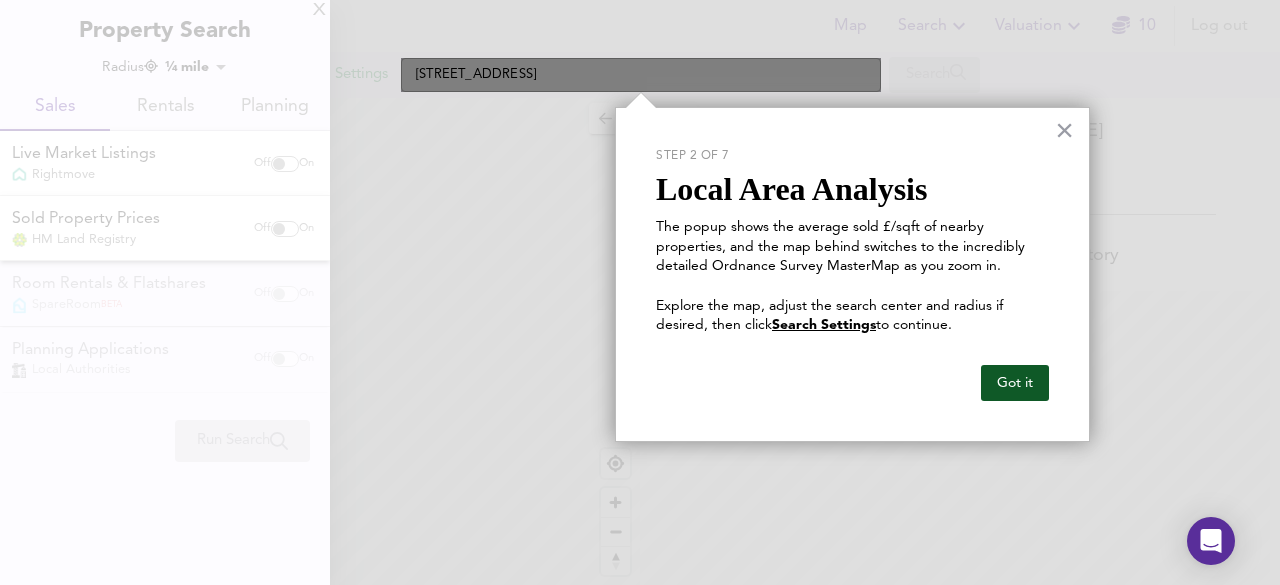 click on "Got it" at bounding box center [1015, 383] 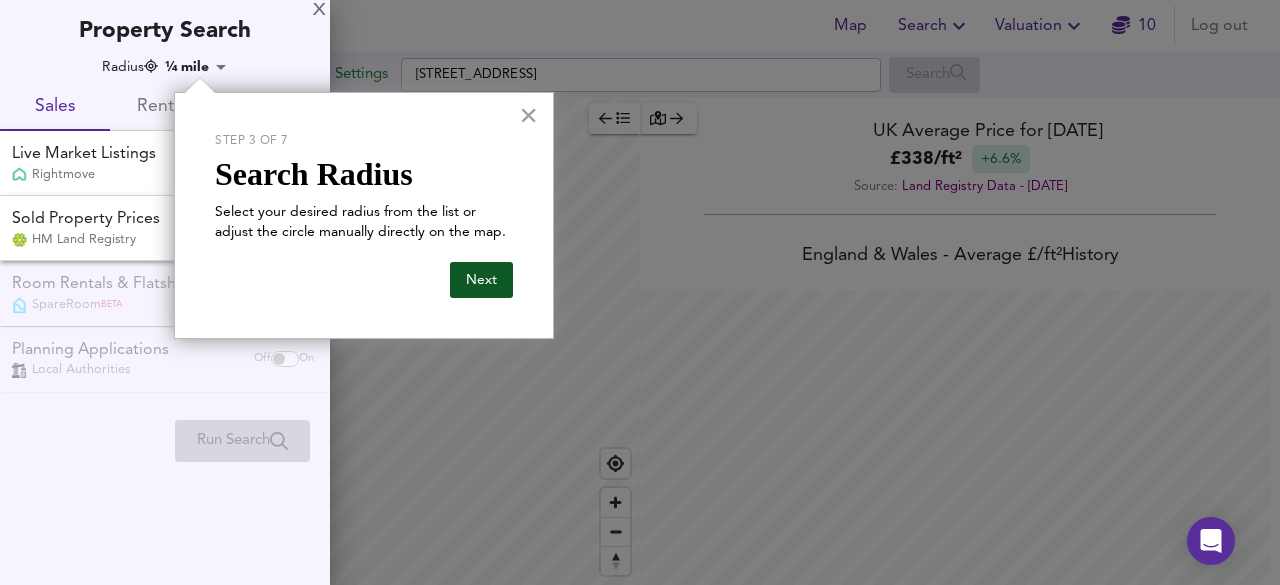 click on "Next" at bounding box center [481, 280] 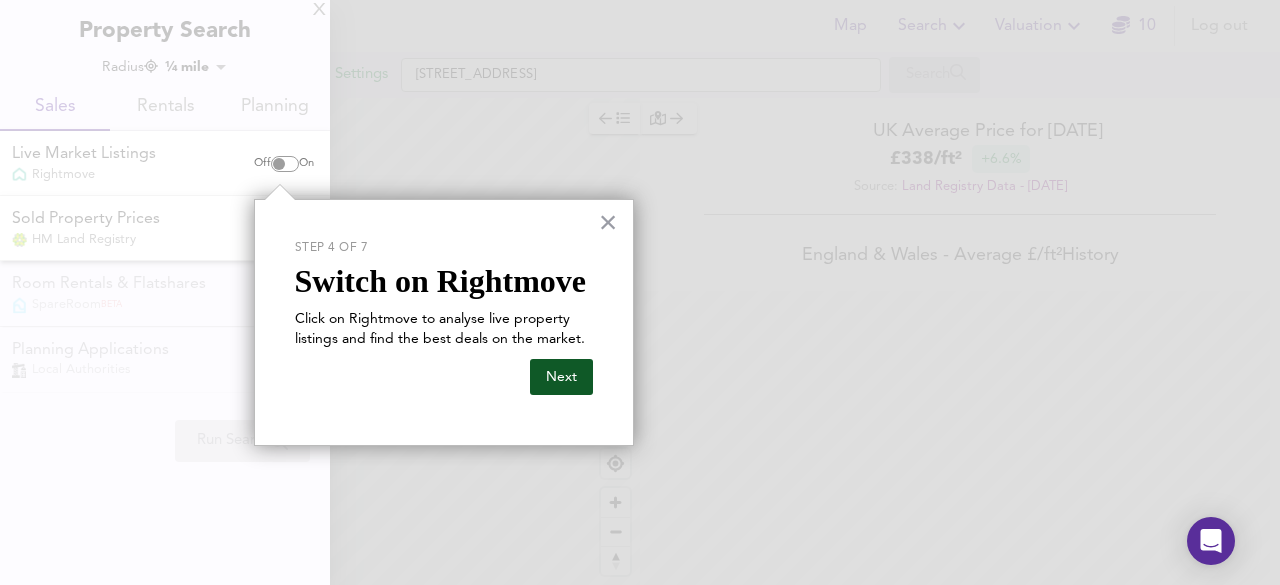 click on "Next" at bounding box center (561, 377) 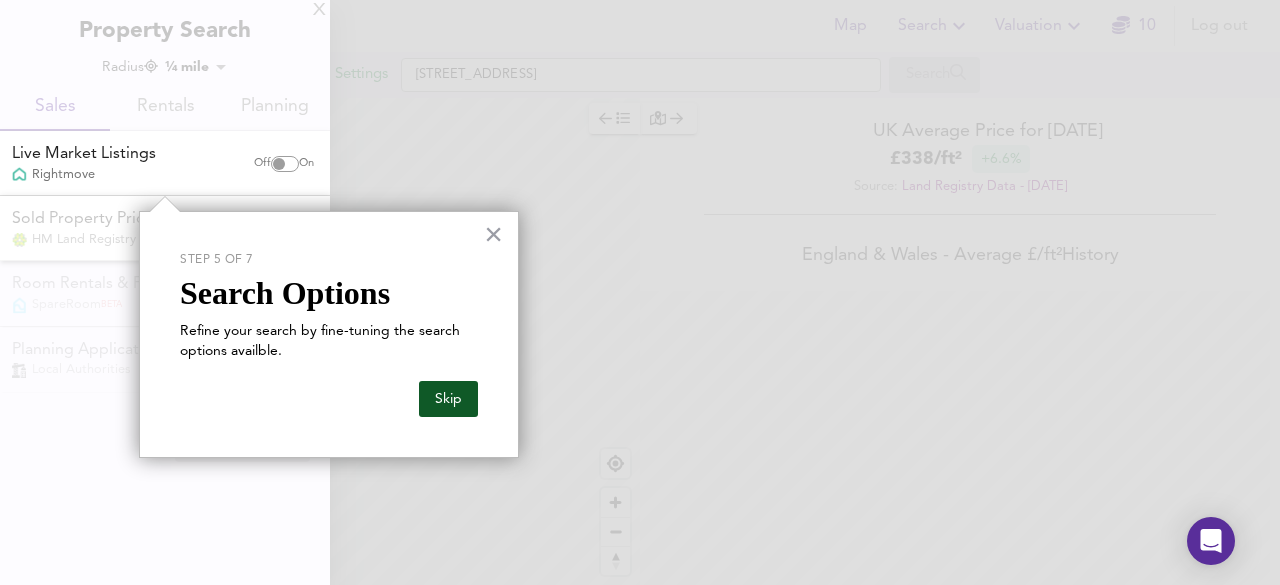 click on "Skip" at bounding box center [448, 399] 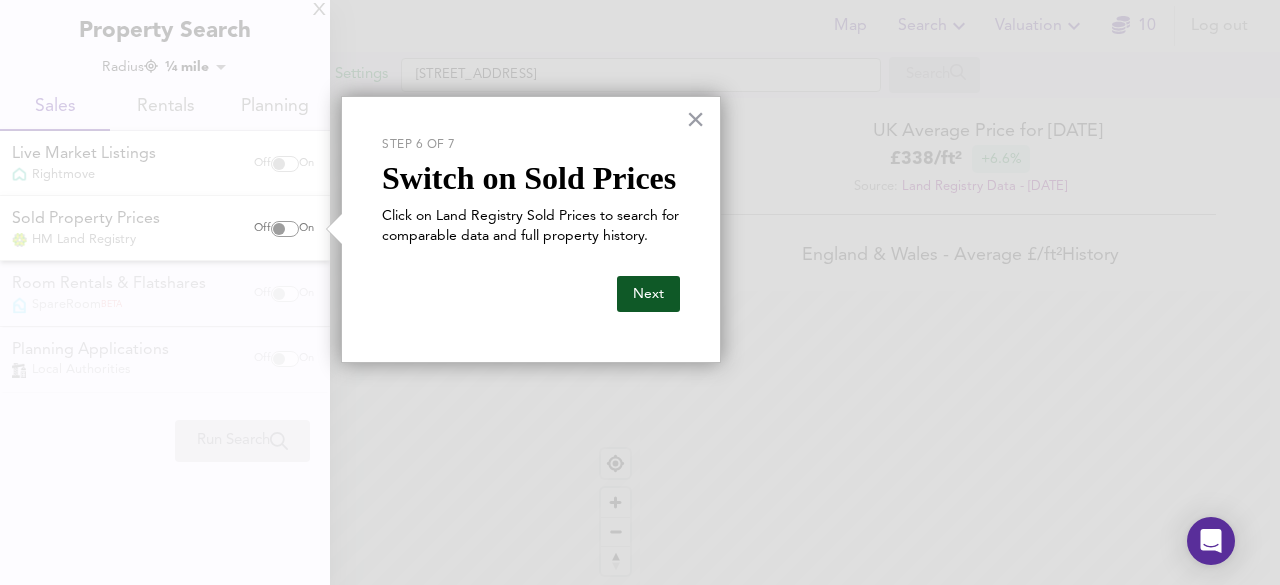 click on "Next" at bounding box center (648, 294) 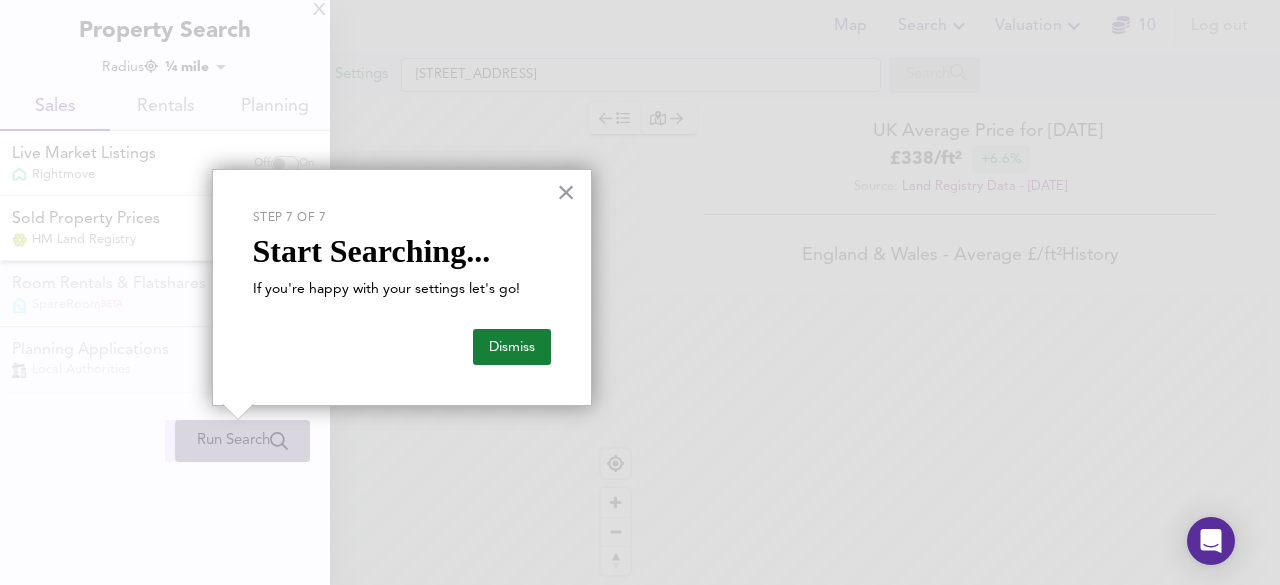 click on "Dismiss" at bounding box center (512, 347) 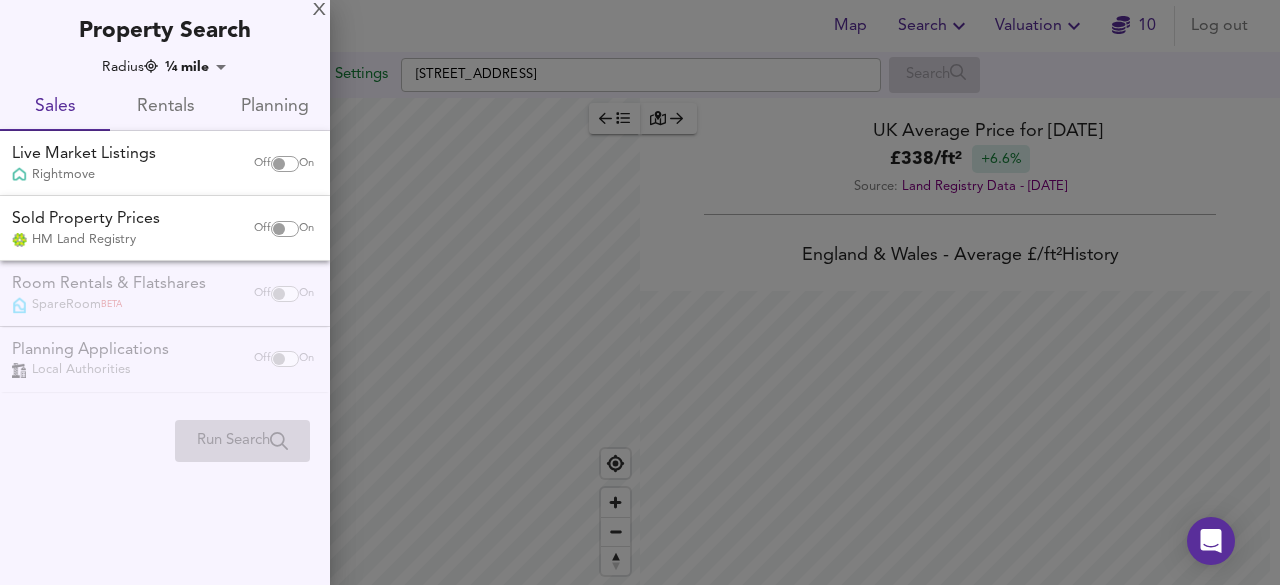 click on "Map Search Valuation    10 Log out        Settings     [GEOGRAPHIC_DATA]        Search            Legend       UK Average Price   for [DATE] £ 338 / ft²      +6.6% Source:   Land Registry Data - [DATE] [GEOGRAPHIC_DATA] & [GEOGRAPHIC_DATA] - Average £/ ft²  History [GEOGRAPHIC_DATA] & [GEOGRAPHIC_DATA] - Total Quarterly Sales History
X Map Settings Basemap          Default hybrid Heatmap          Average Price landworth 3D   View Dynamic Heatmap   Off Show Postcodes Show Boroughs 2D 3D Find Me X Property Search Radius   ¼ mile 402 Sales Rentals Planning    Live Market Listings   Rightmove Off   On     Sold Property Prices   HM Land Registry Off   On     Room Rentals & Flatshares   SpareRoom   BETA Off   On     Planning Applications Local Authorities Off   On  Run Search   Please enable at least one data source to run a search" at bounding box center [640, 292] 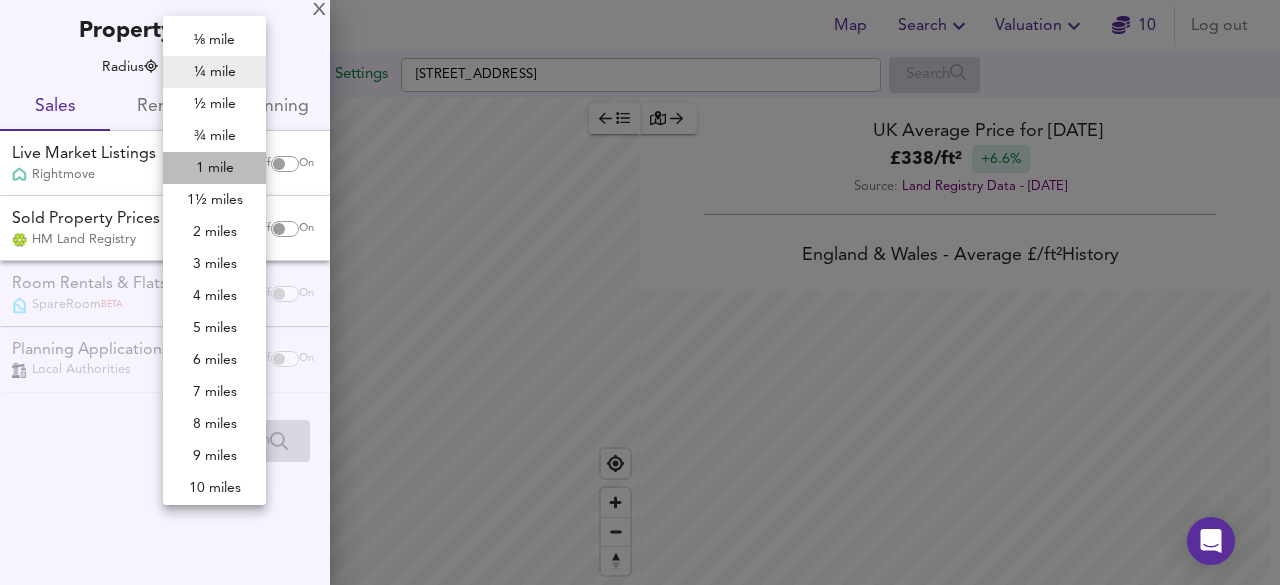 click on "1 mile" at bounding box center [214, 168] 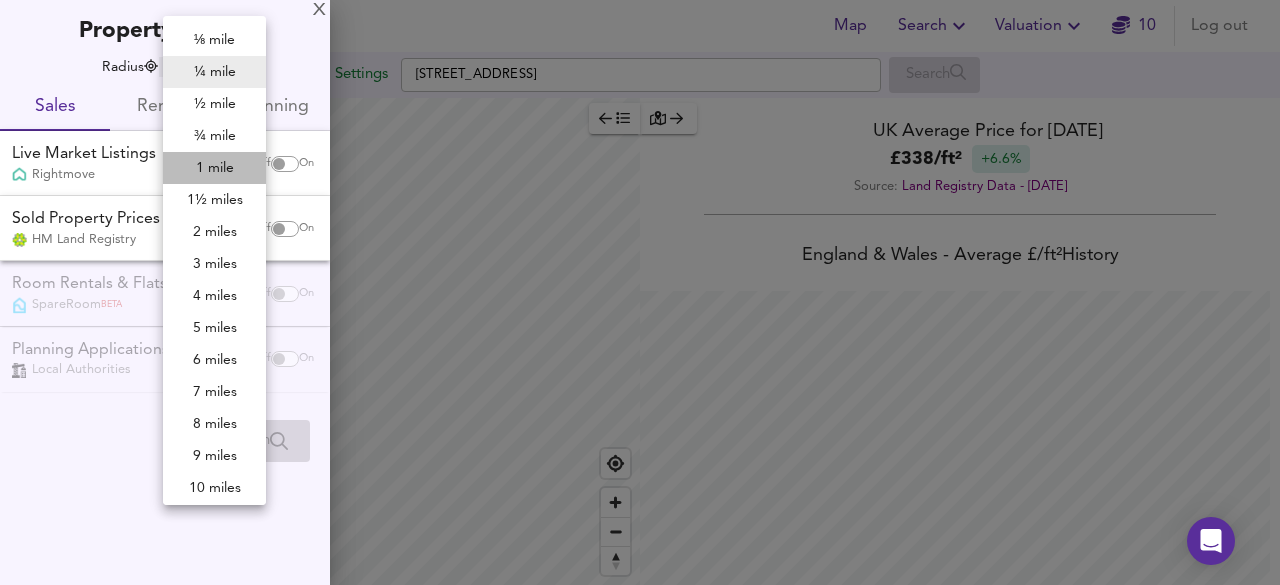type on "1609" 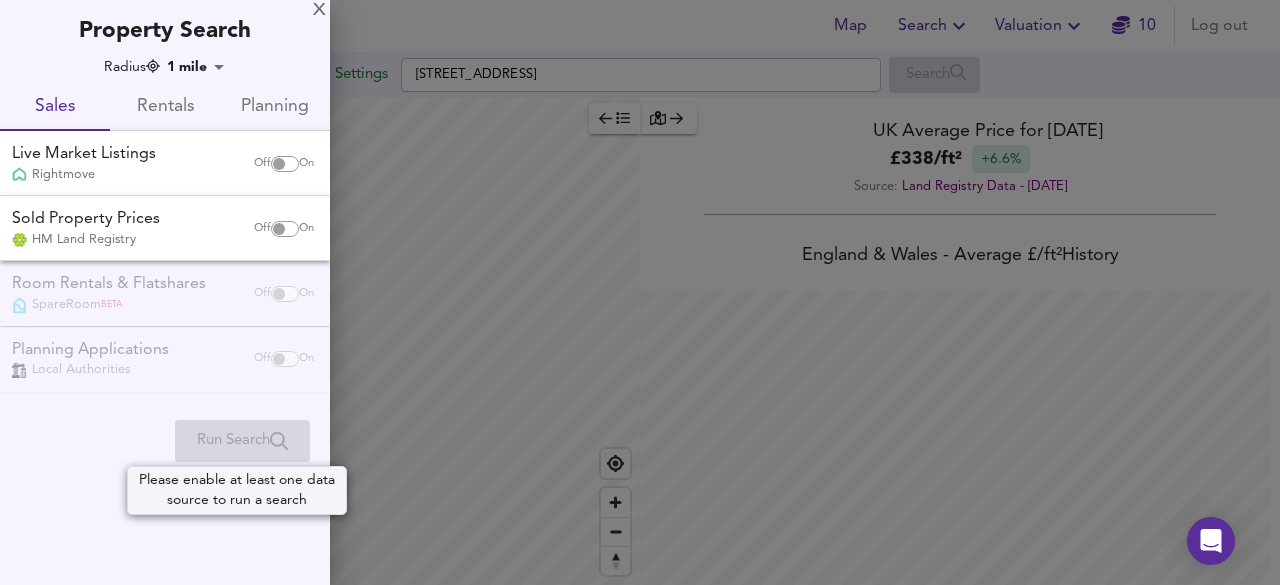 click on "Run Search" at bounding box center (242, 440) 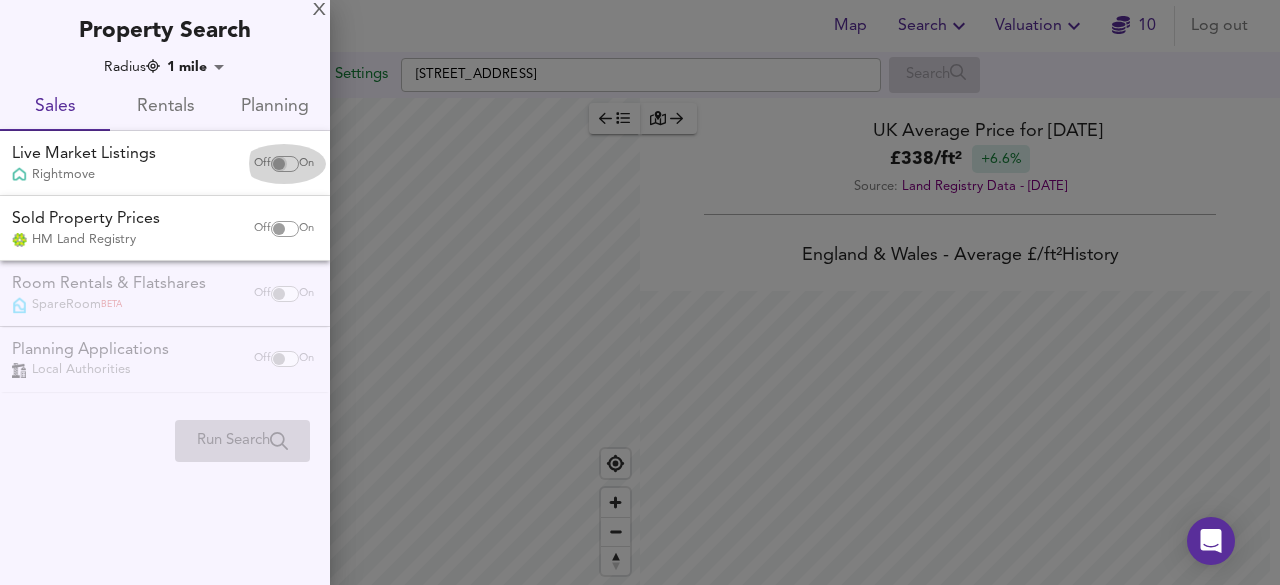 click at bounding box center [279, 164] 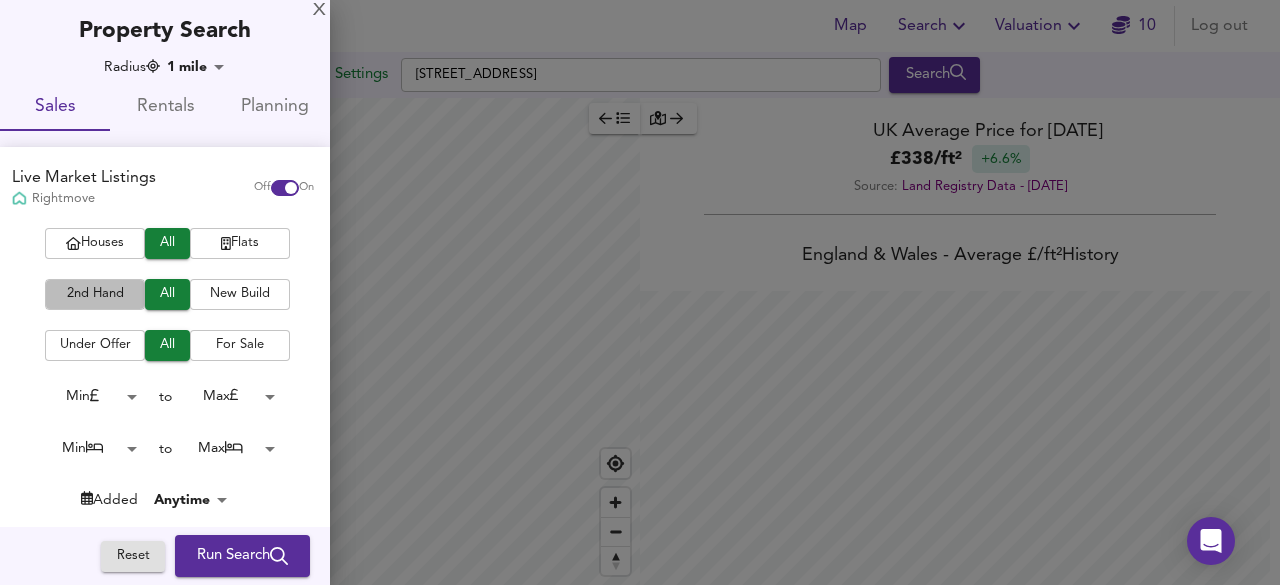 click on "2nd Hand" at bounding box center (95, 294) 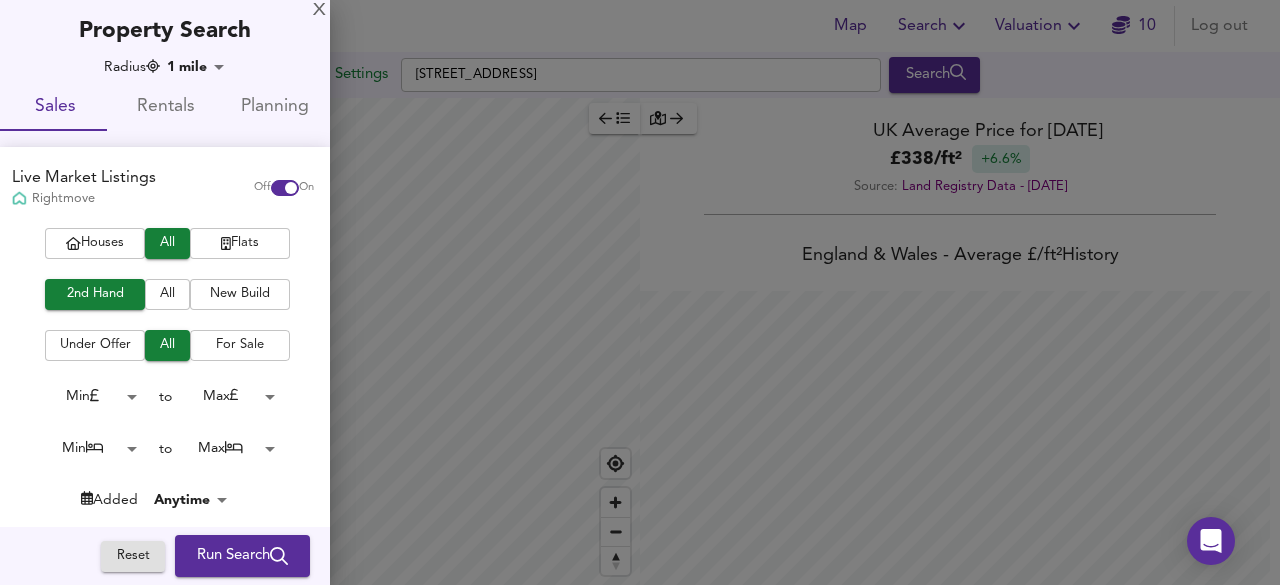 click on "For Sale" at bounding box center [240, 345] 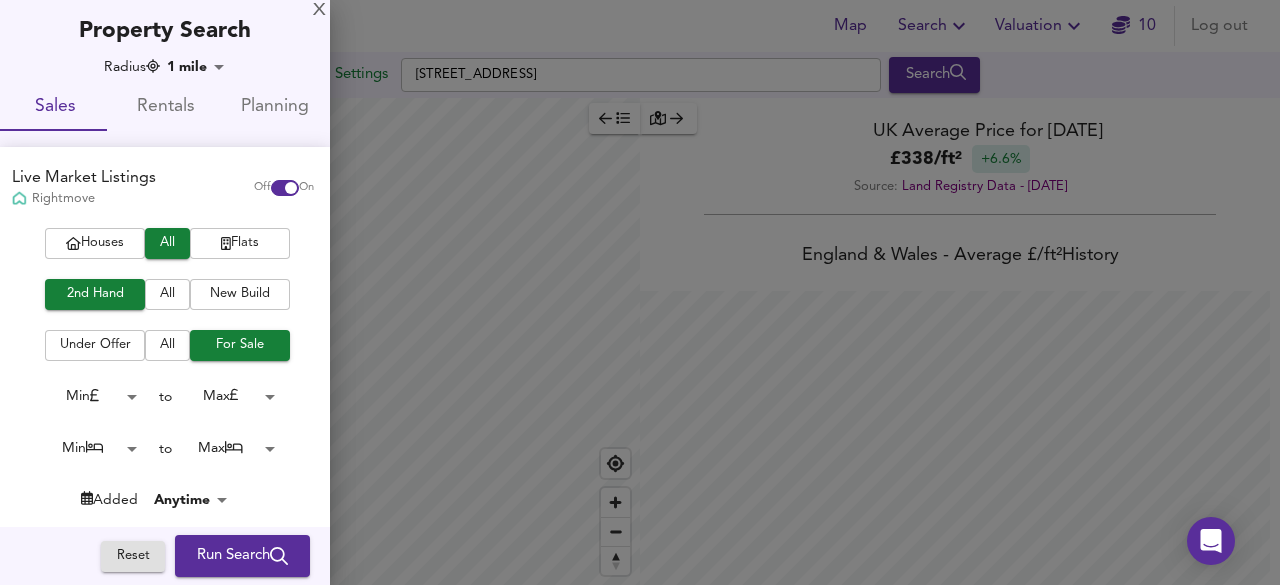 click on "Run Search" at bounding box center (242, 556) 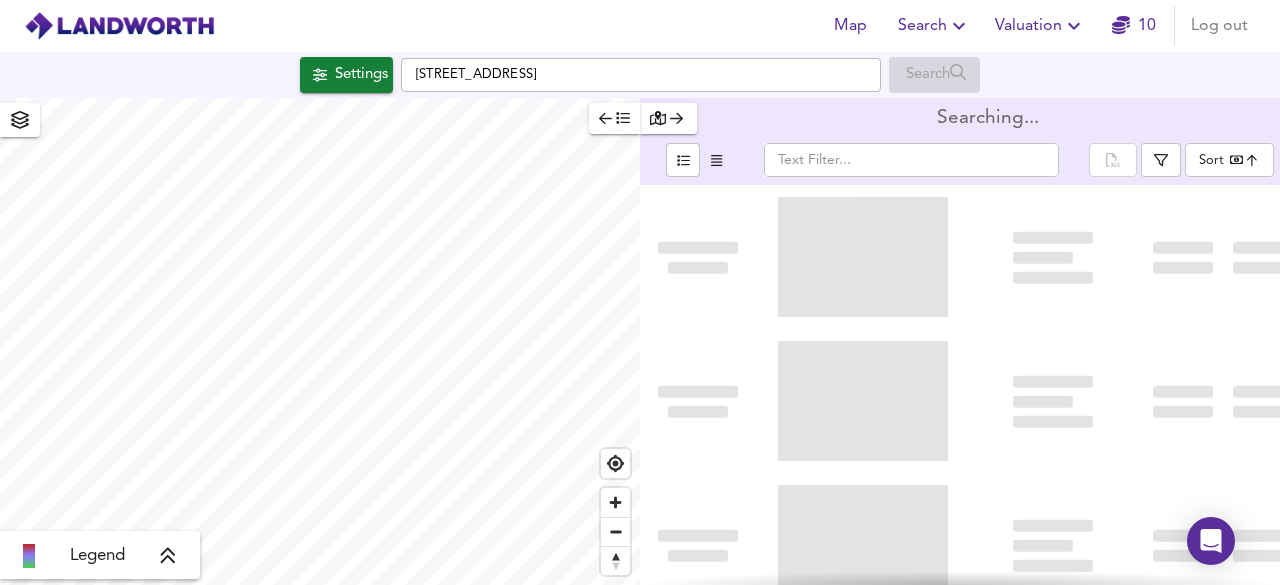 type on "bestdeal" 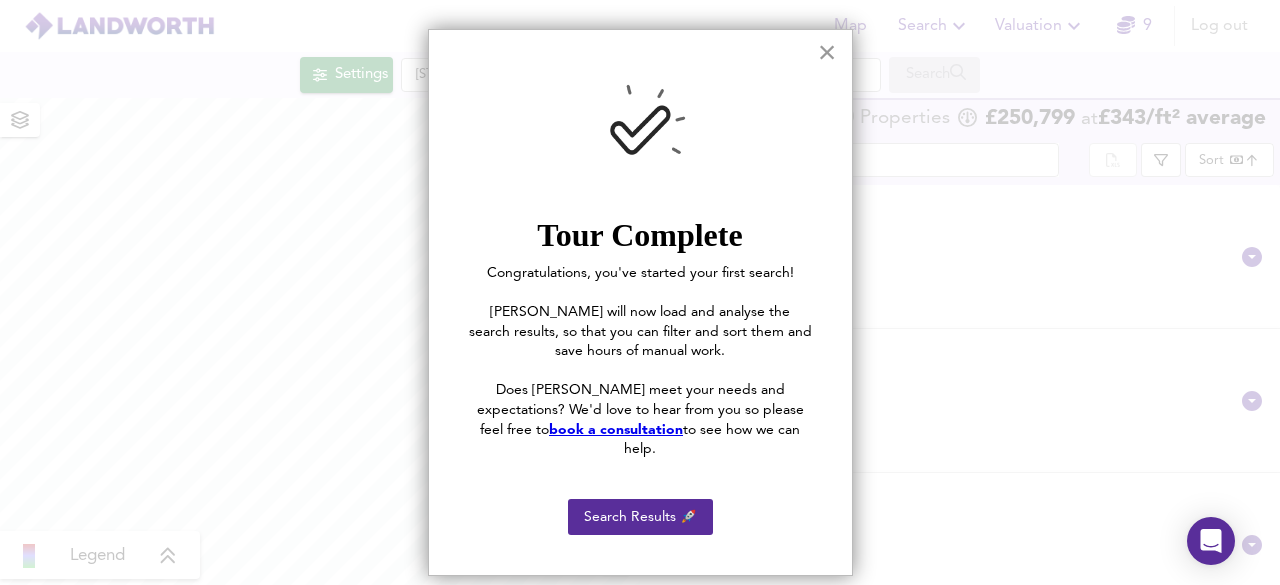 click on "×" at bounding box center (827, 52) 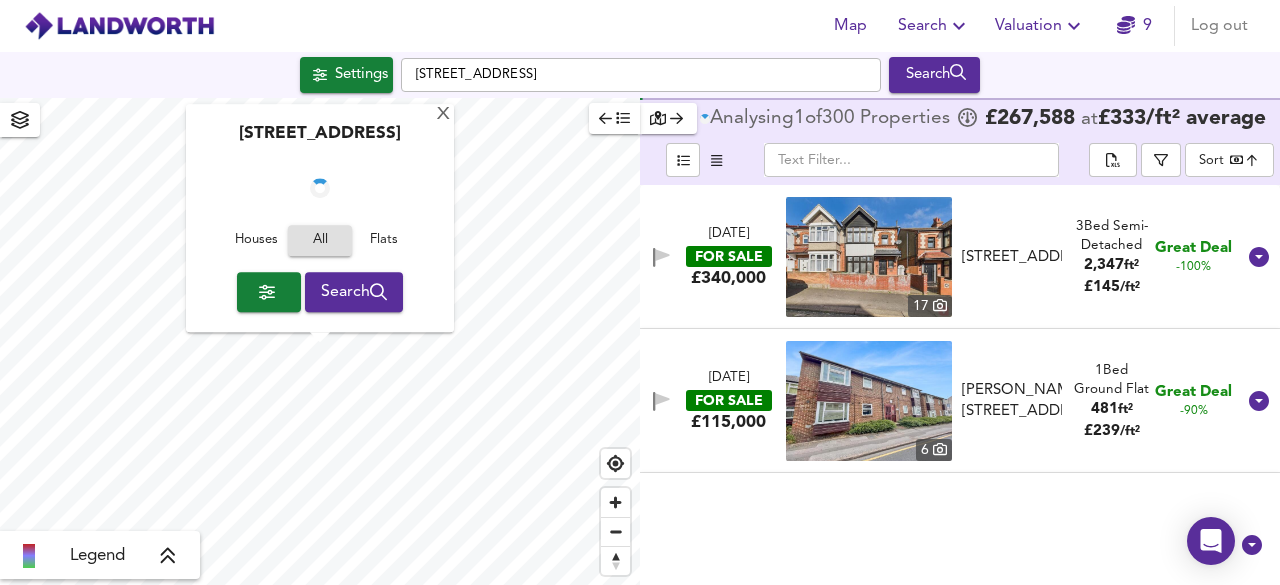 checkbox on "false" 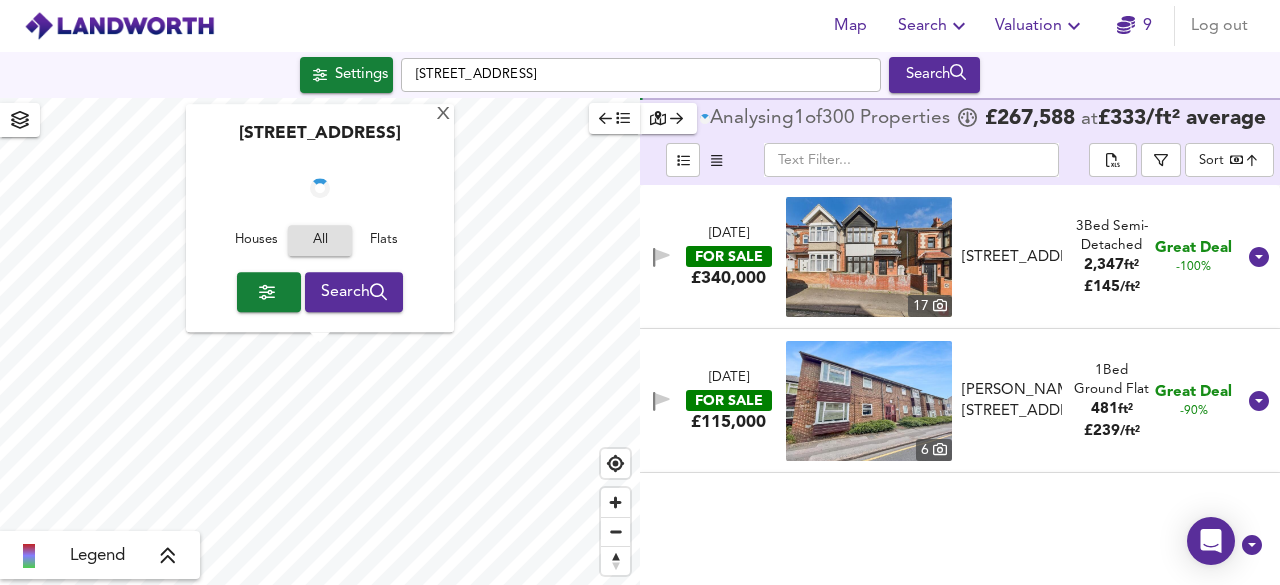 checkbox on "true" 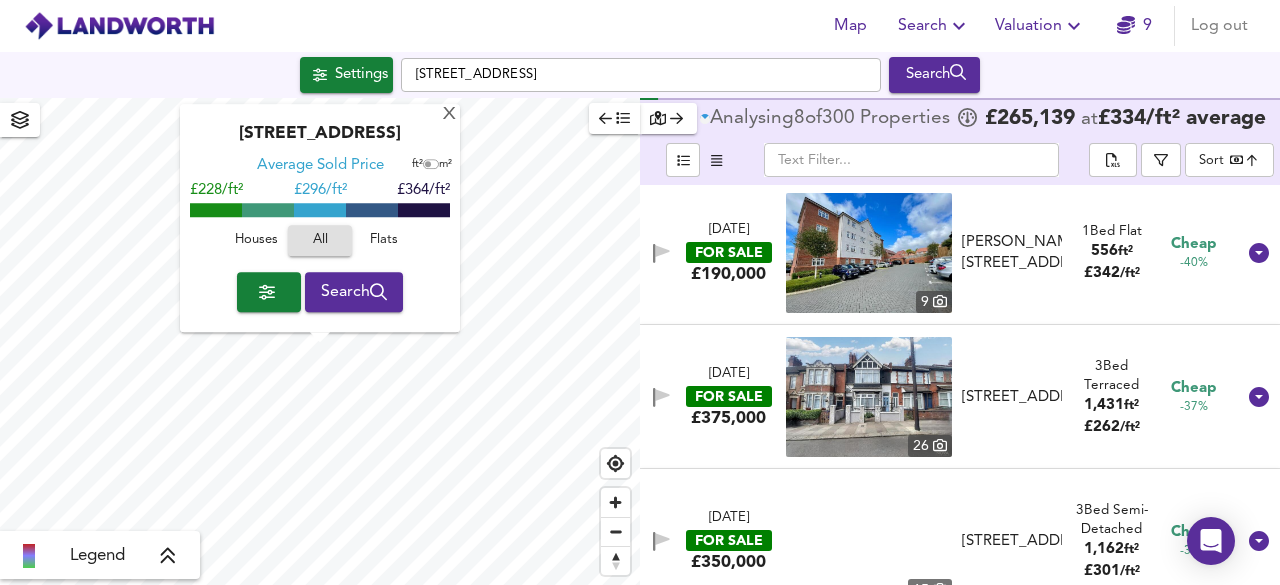 scroll, scrollTop: 1403, scrollLeft: 0, axis: vertical 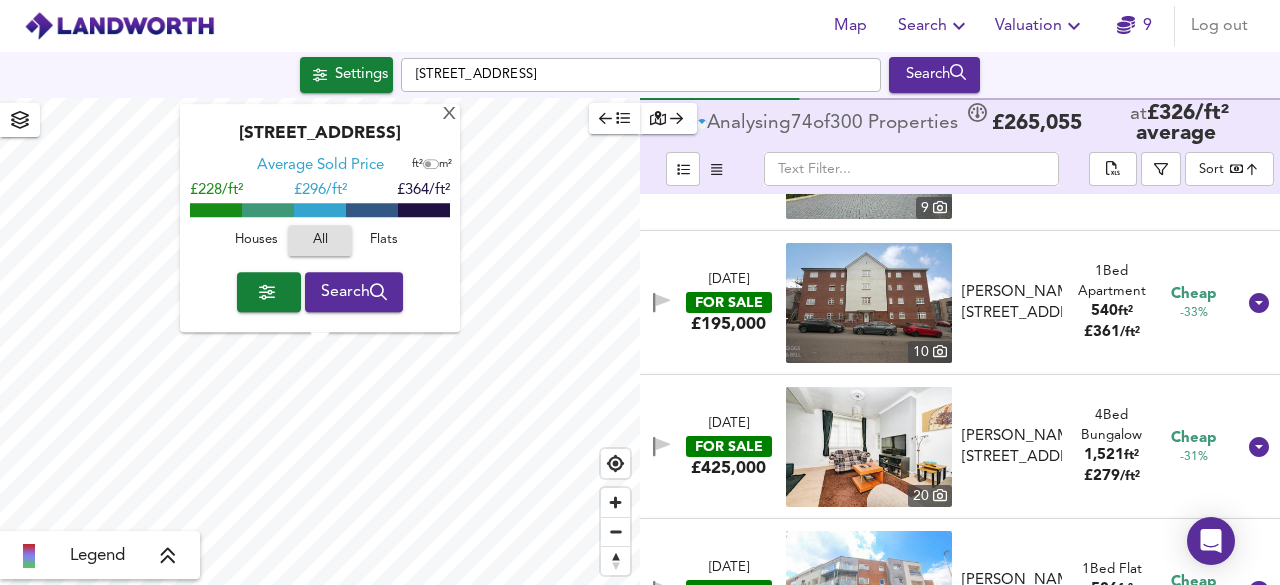 click on "Houses" at bounding box center (256, 241) 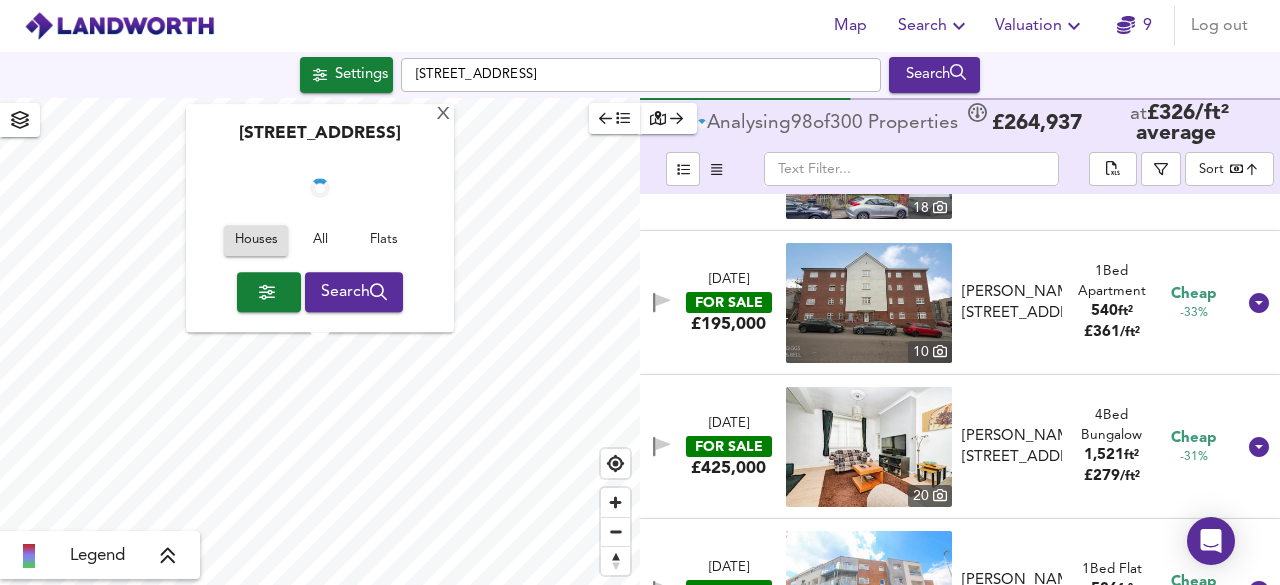 scroll, scrollTop: 1259, scrollLeft: 0, axis: vertical 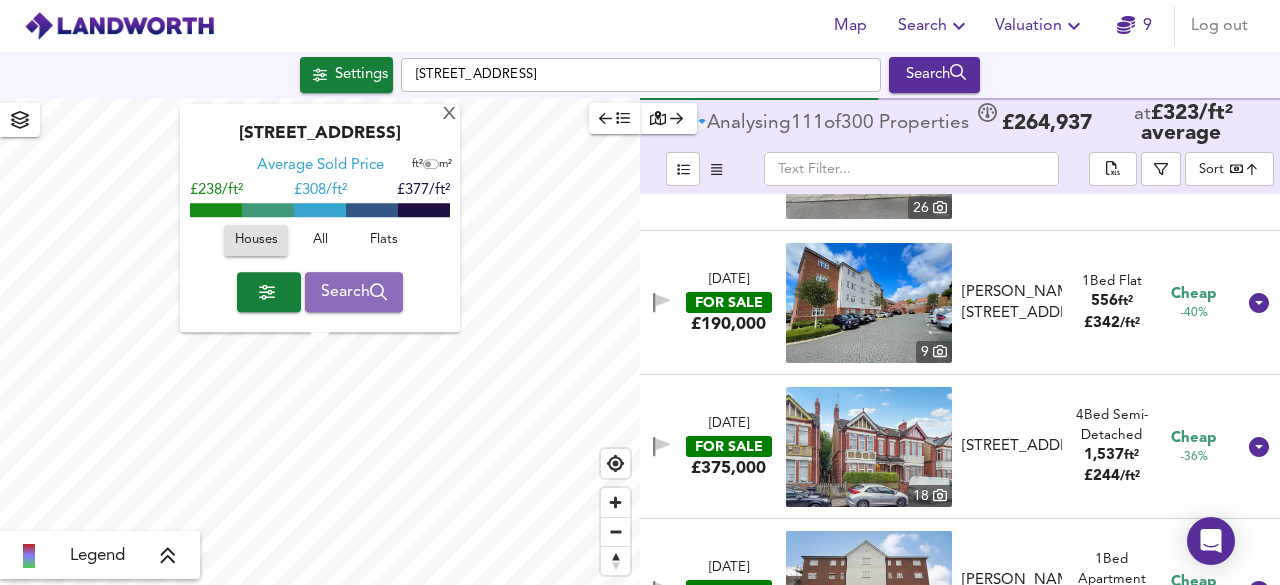 click on "Search" at bounding box center [354, 292] 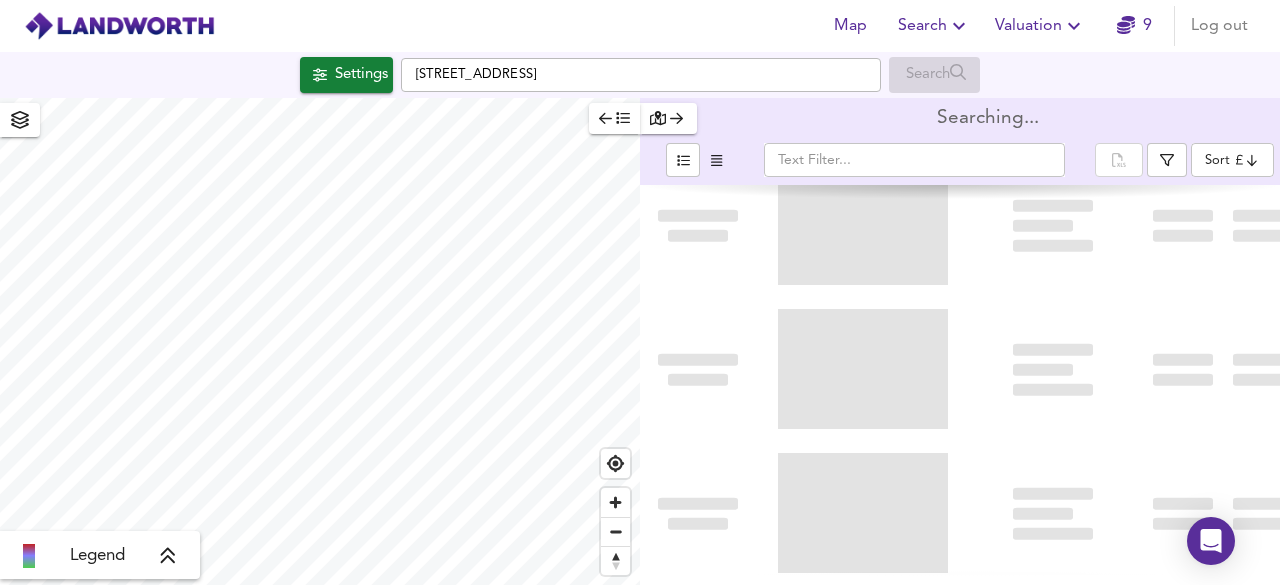 type on "bestdeal" 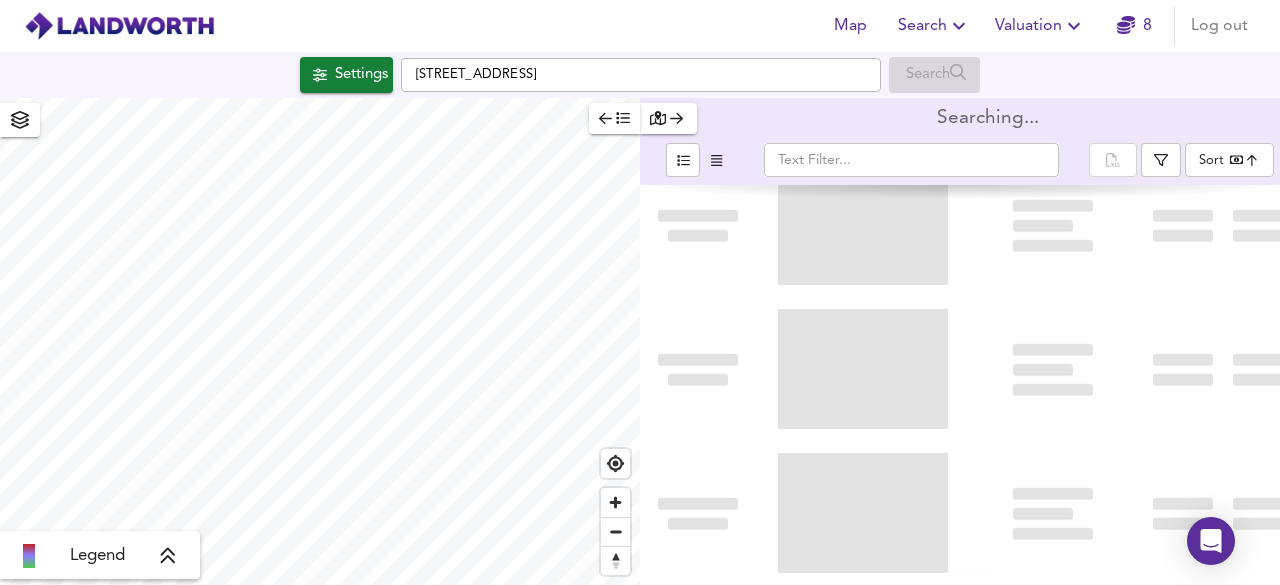 scroll, scrollTop: 0, scrollLeft: 0, axis: both 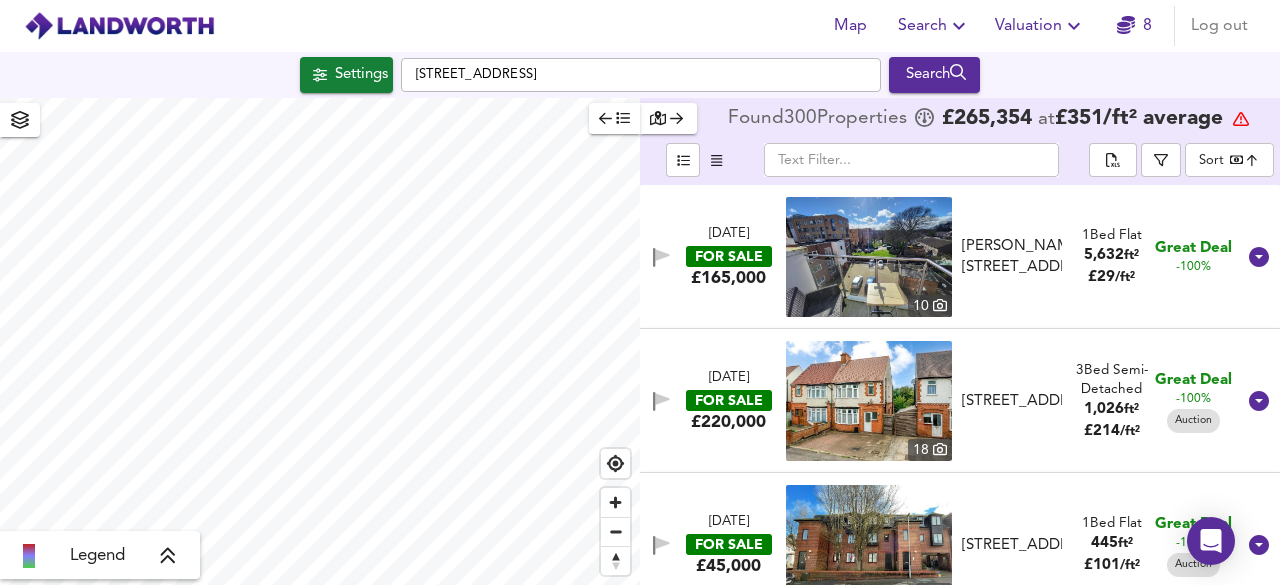 drag, startPoint x: 1188, startPoint y: 421, endPoint x: 829, endPoint y: 374, distance: 362.06354 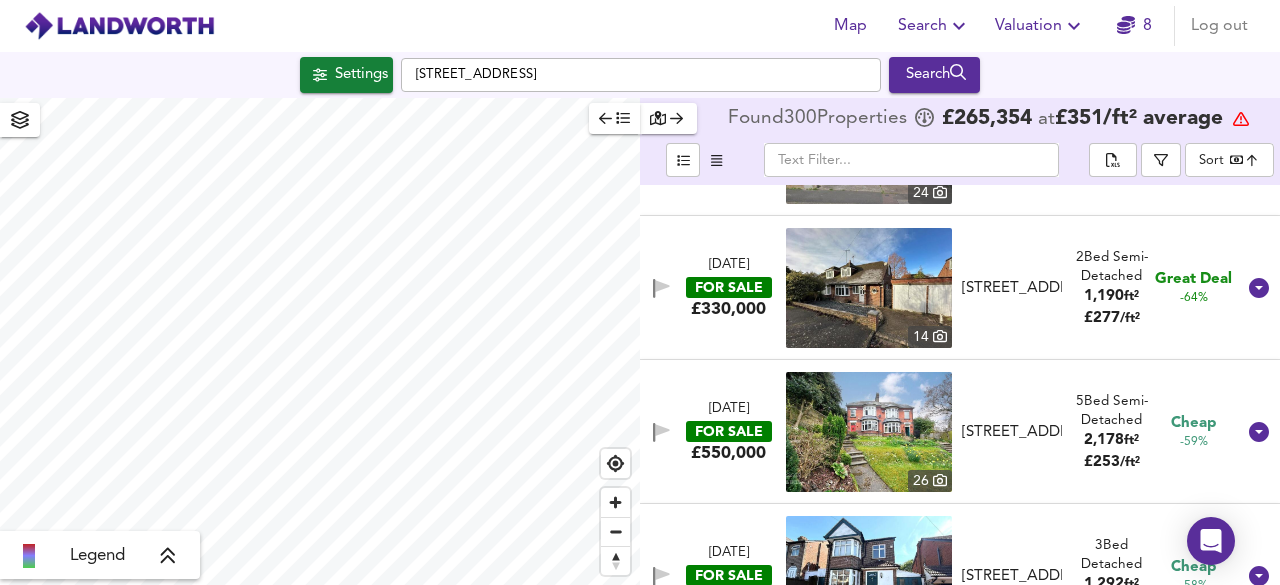 scroll, scrollTop: 1854, scrollLeft: 0, axis: vertical 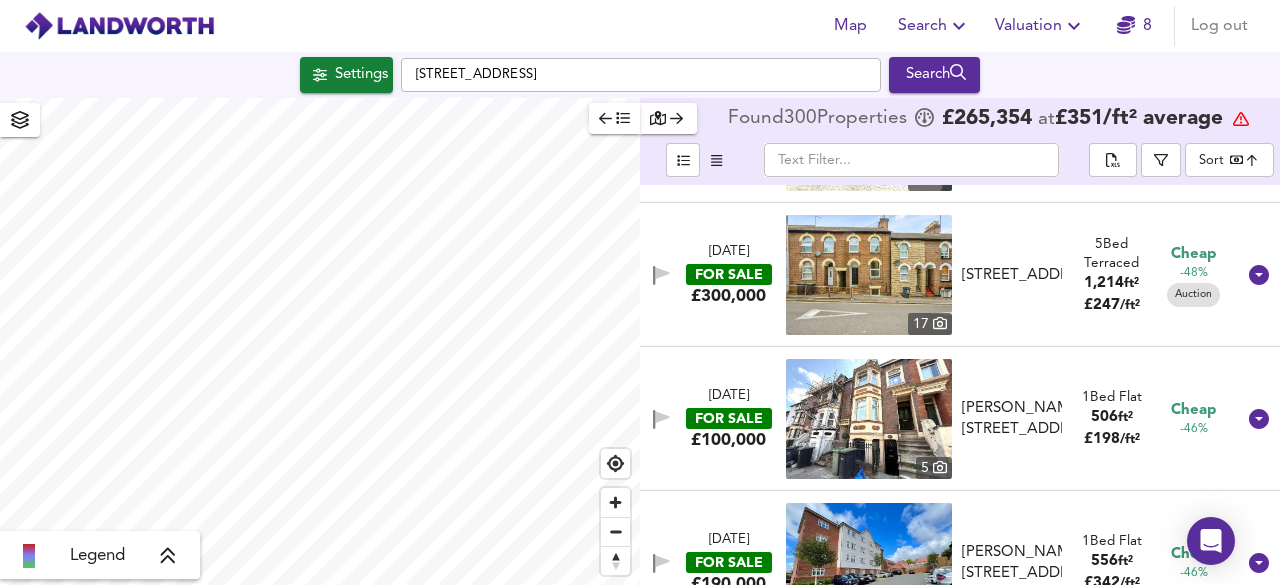 click at bounding box center (869, 275) 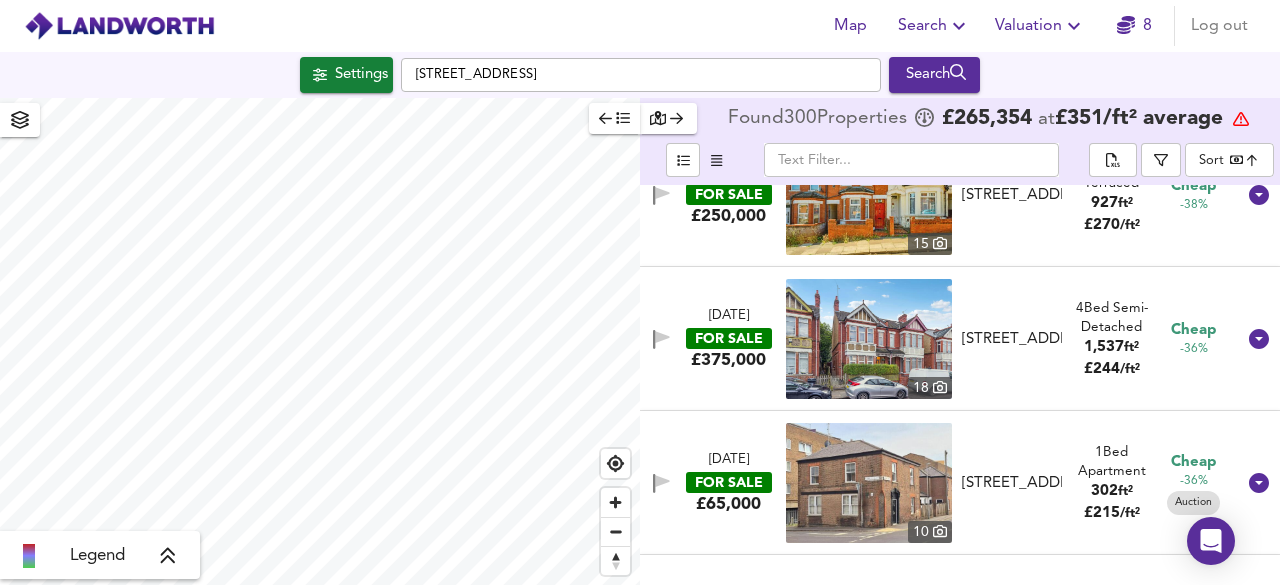 scroll, scrollTop: 3414, scrollLeft: 0, axis: vertical 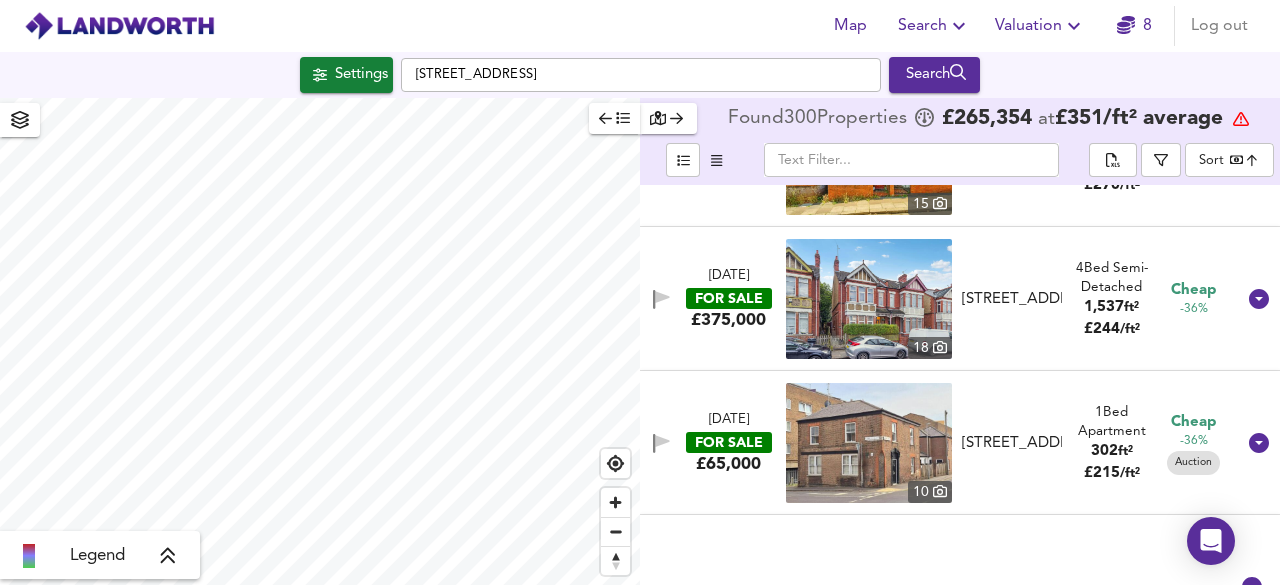 click at bounding box center (869, 299) 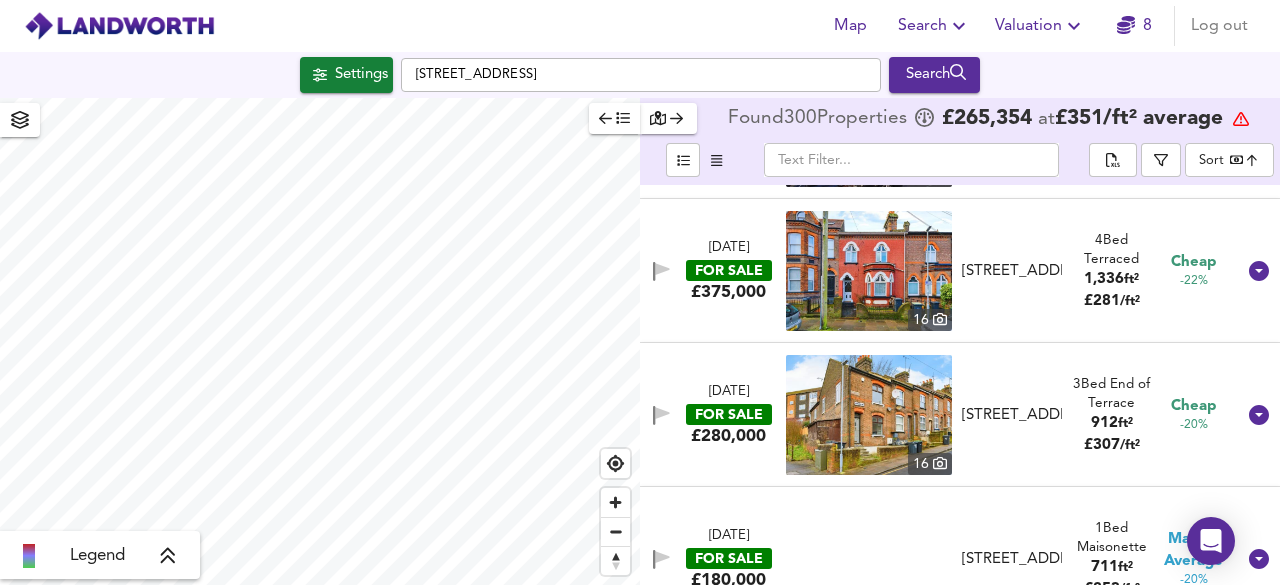 scroll, scrollTop: 5334, scrollLeft: 0, axis: vertical 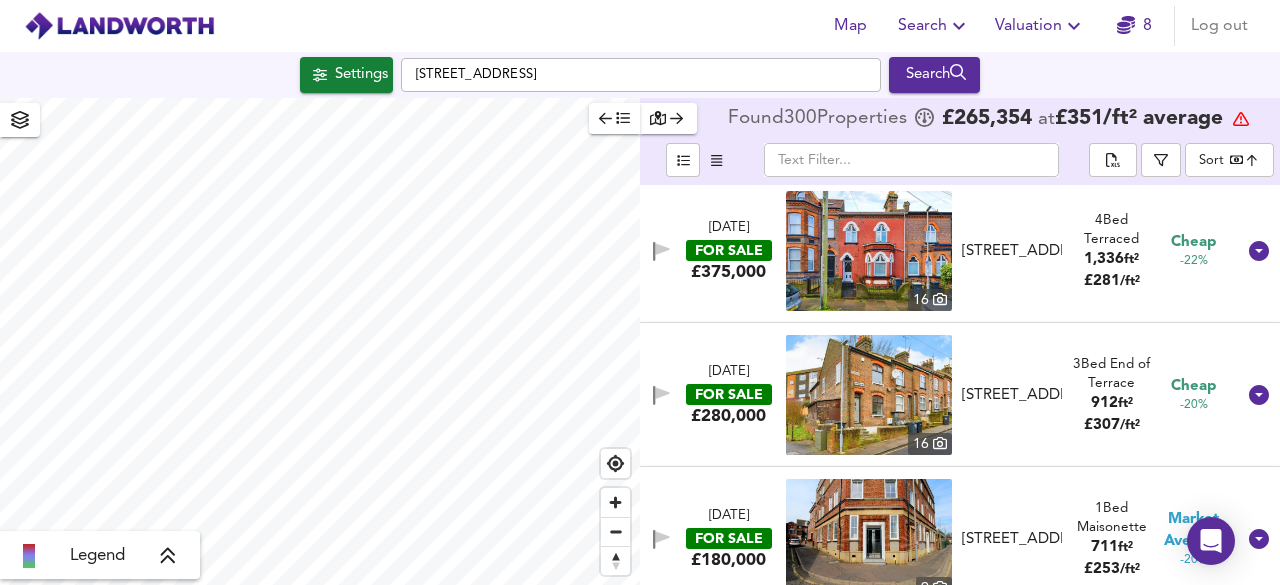 click on "FOR SALE" at bounding box center (729, 394) 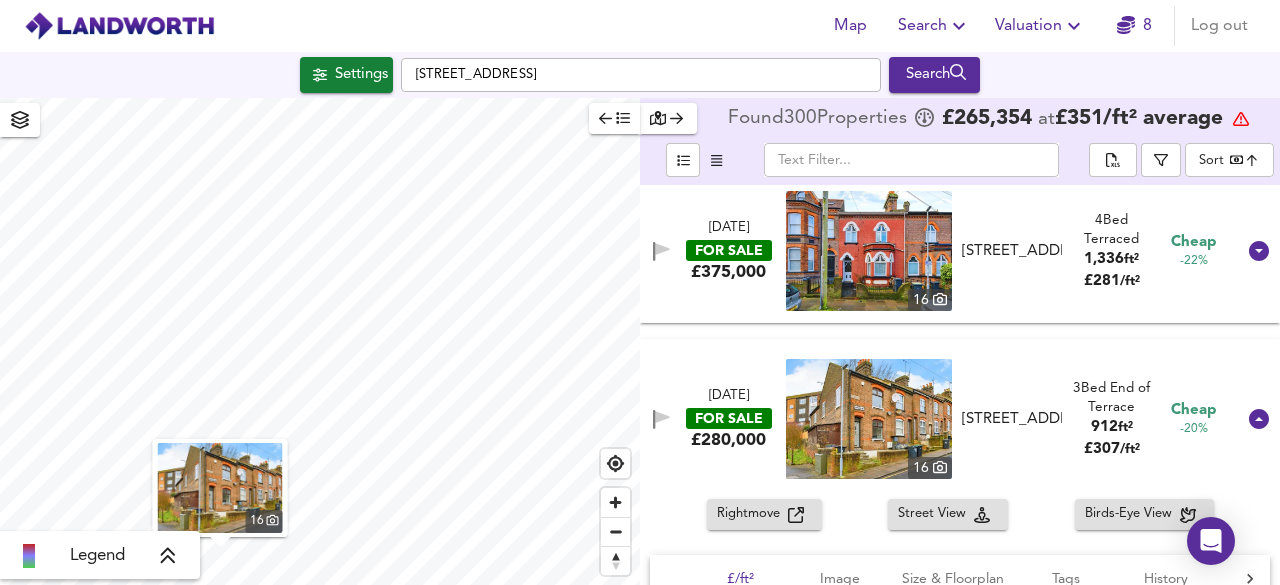 click on "Rightmove" at bounding box center [764, 514] 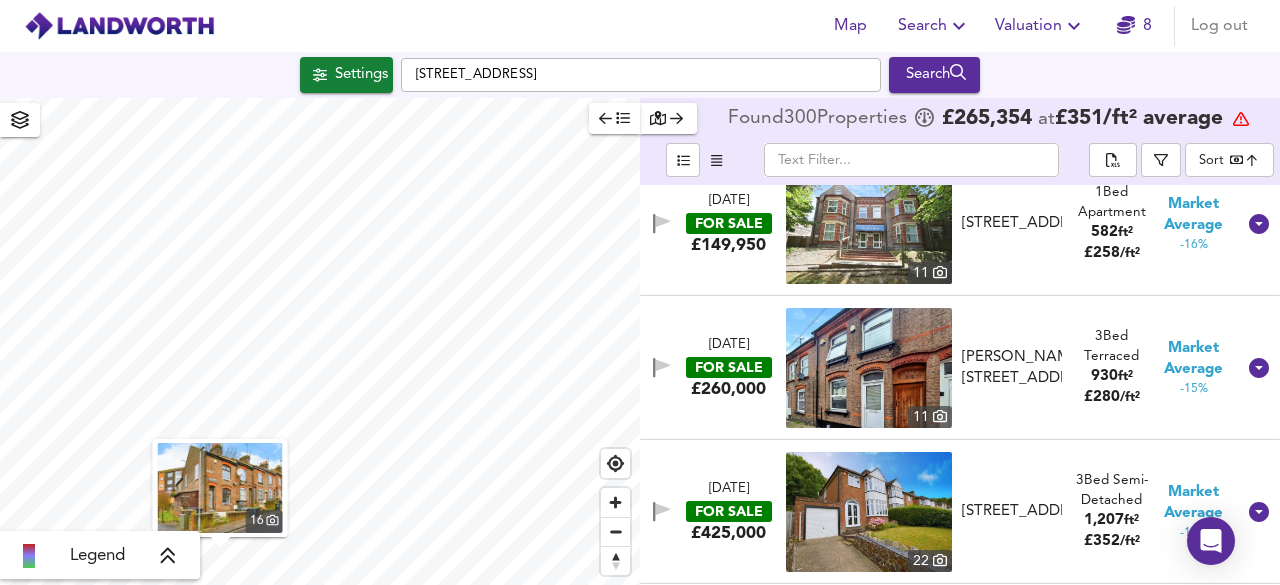 scroll, scrollTop: 7094, scrollLeft: 0, axis: vertical 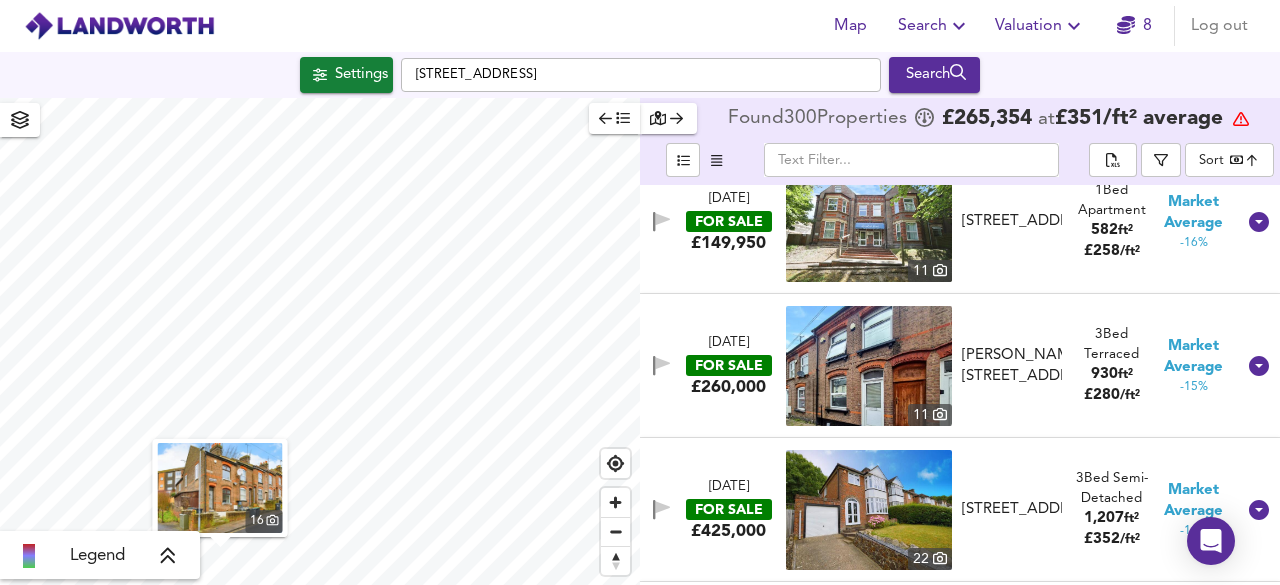 click on "Market Average" at bounding box center (1194, 357) 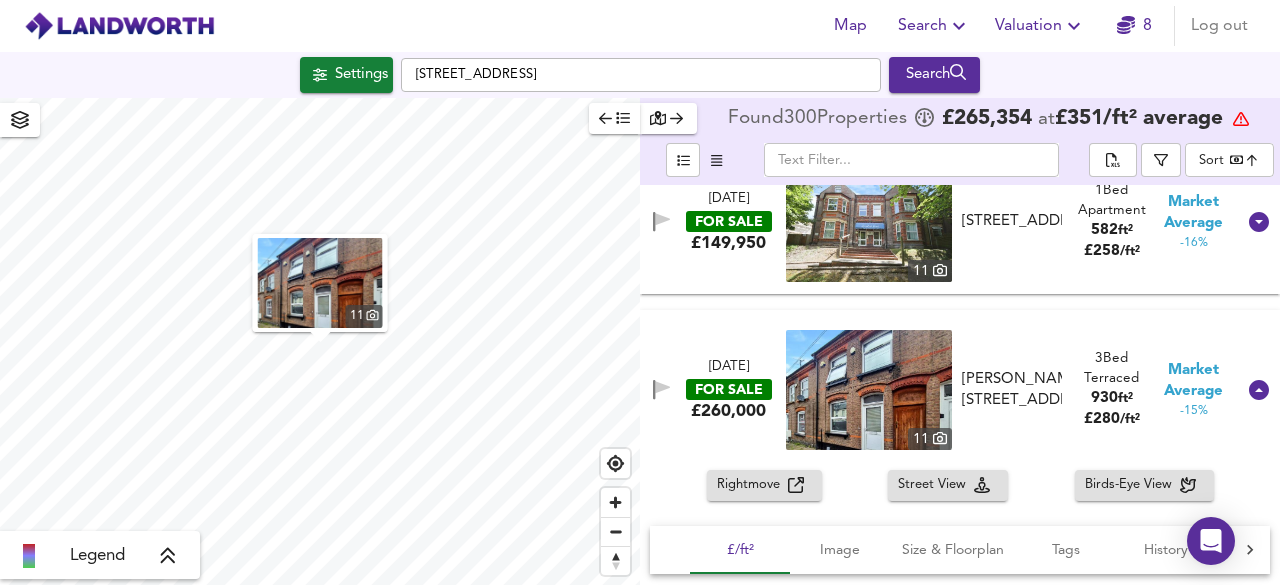 click on "Rightmove" at bounding box center [752, 485] 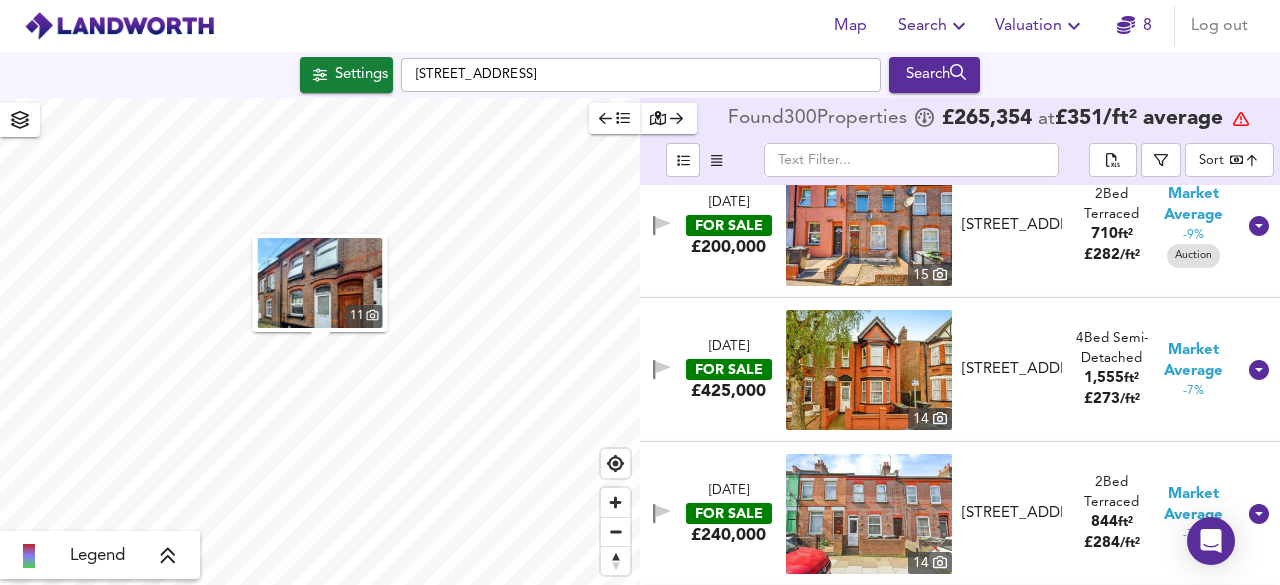 scroll, scrollTop: 8414, scrollLeft: 0, axis: vertical 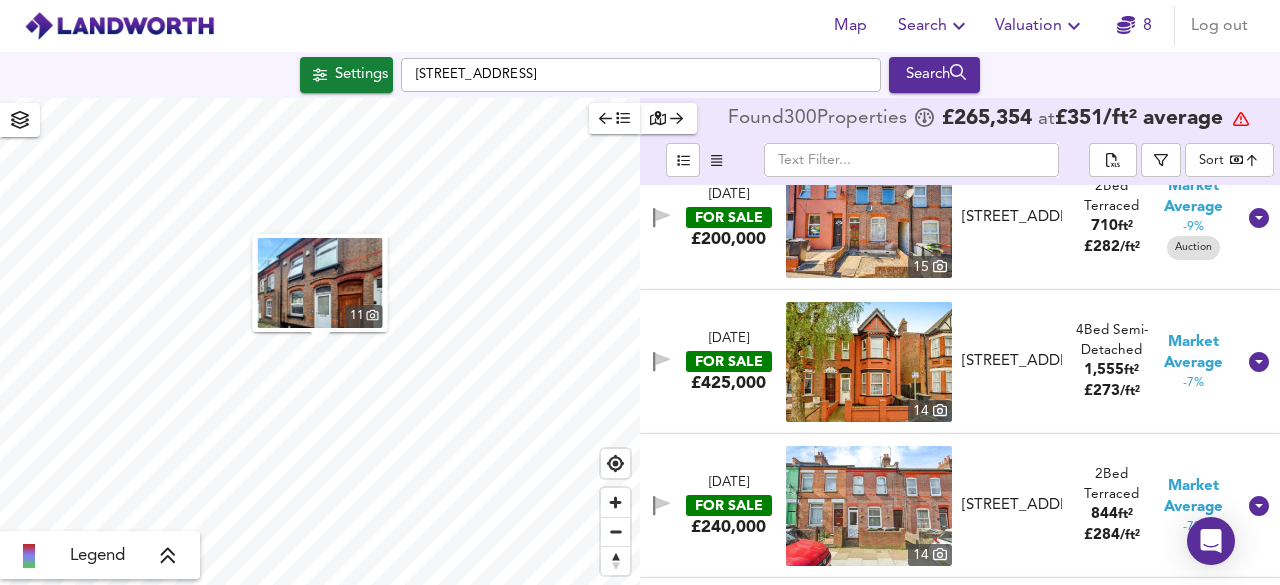 click at bounding box center [869, 362] 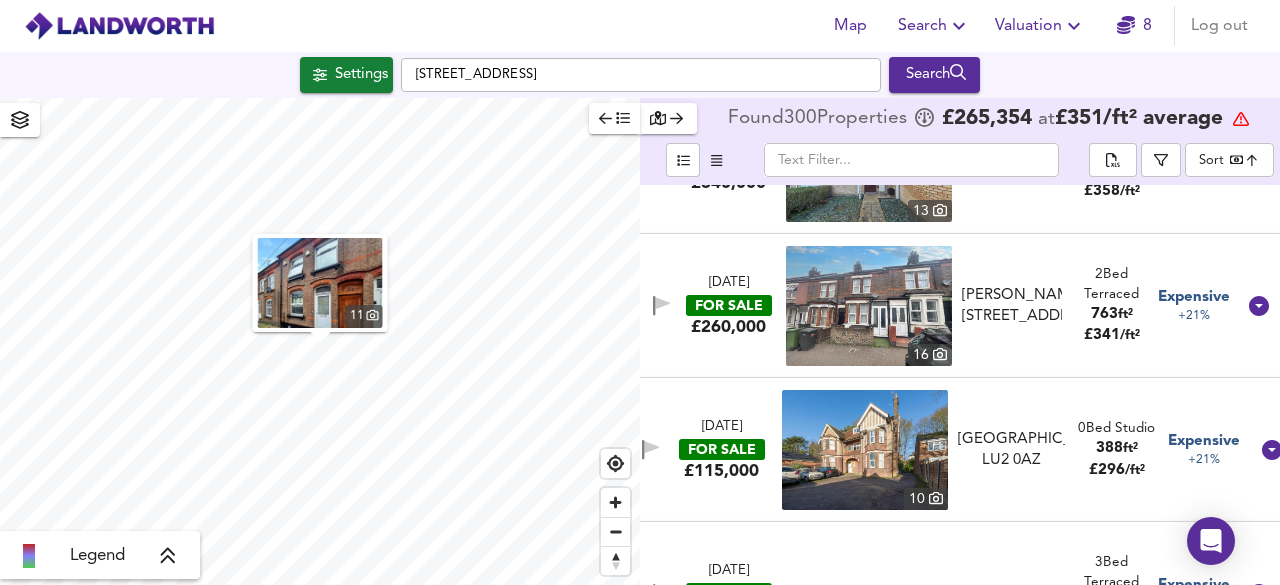 scroll, scrollTop: 13454, scrollLeft: 0, axis: vertical 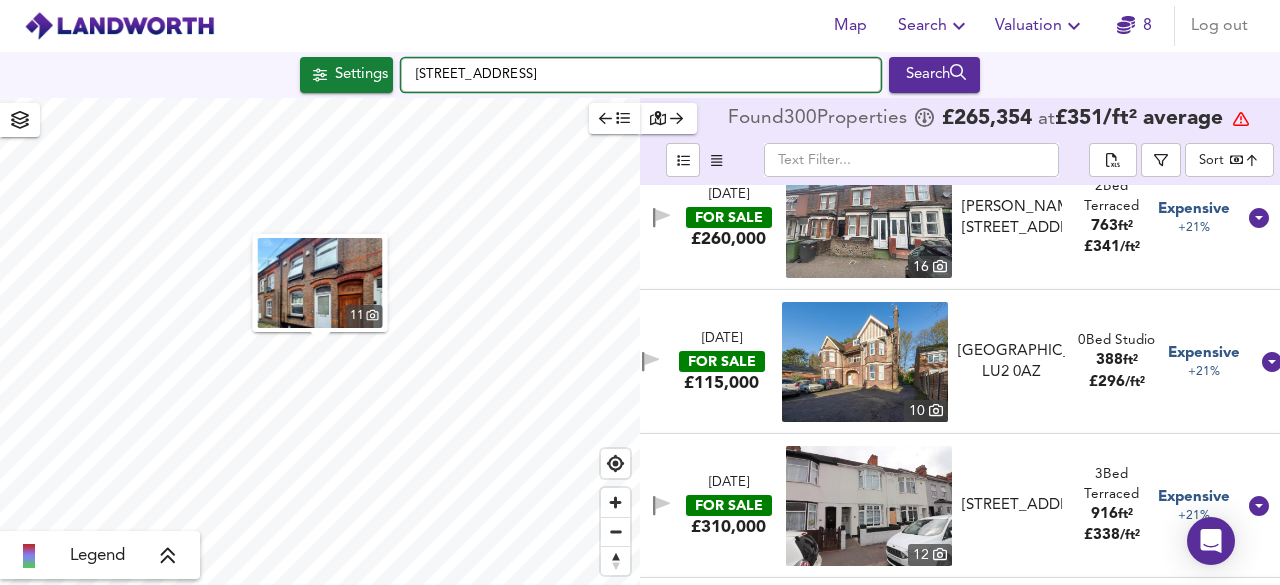 drag, startPoint x: 602, startPoint y: 74, endPoint x: 401, endPoint y: 67, distance: 201.12186 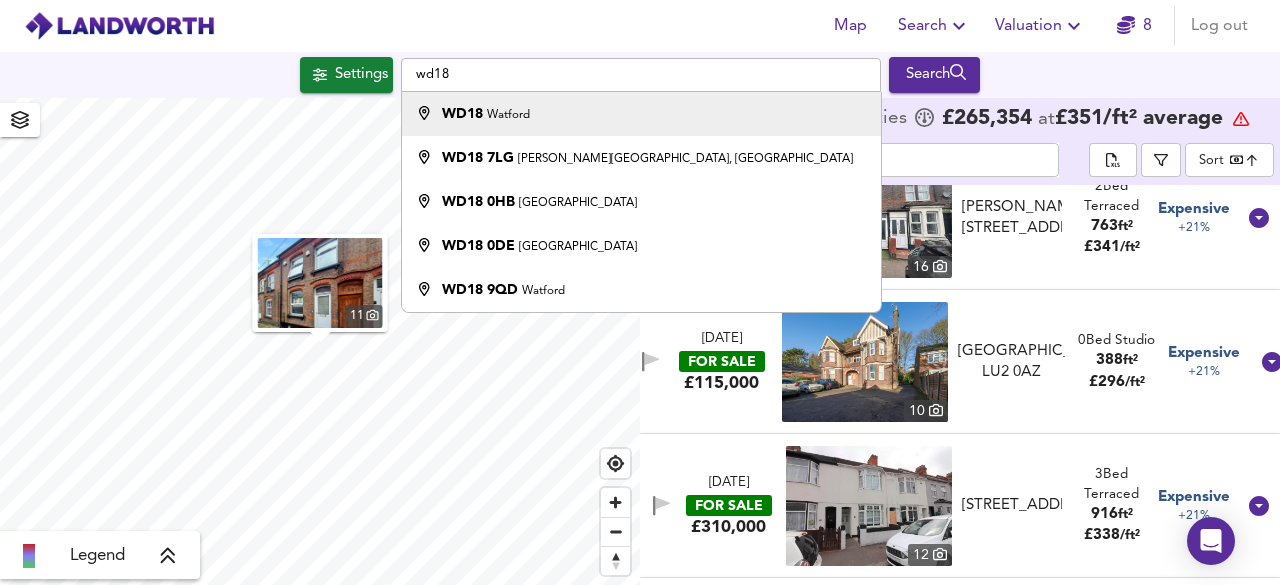 click on "WD18" at bounding box center [462, 114] 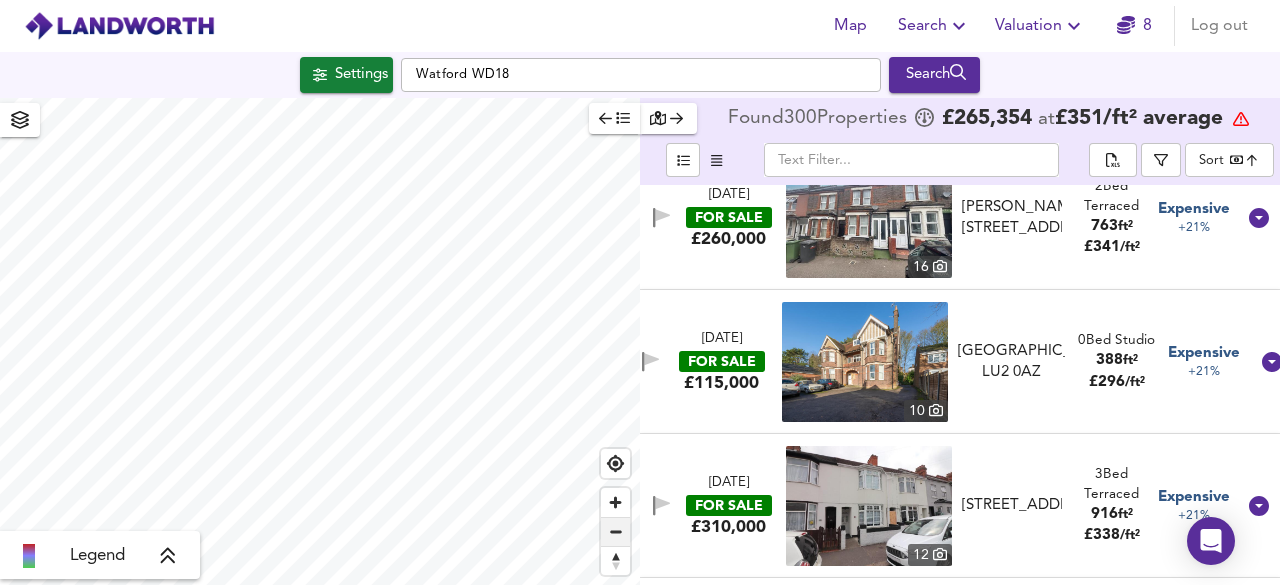 click at bounding box center (615, 532) 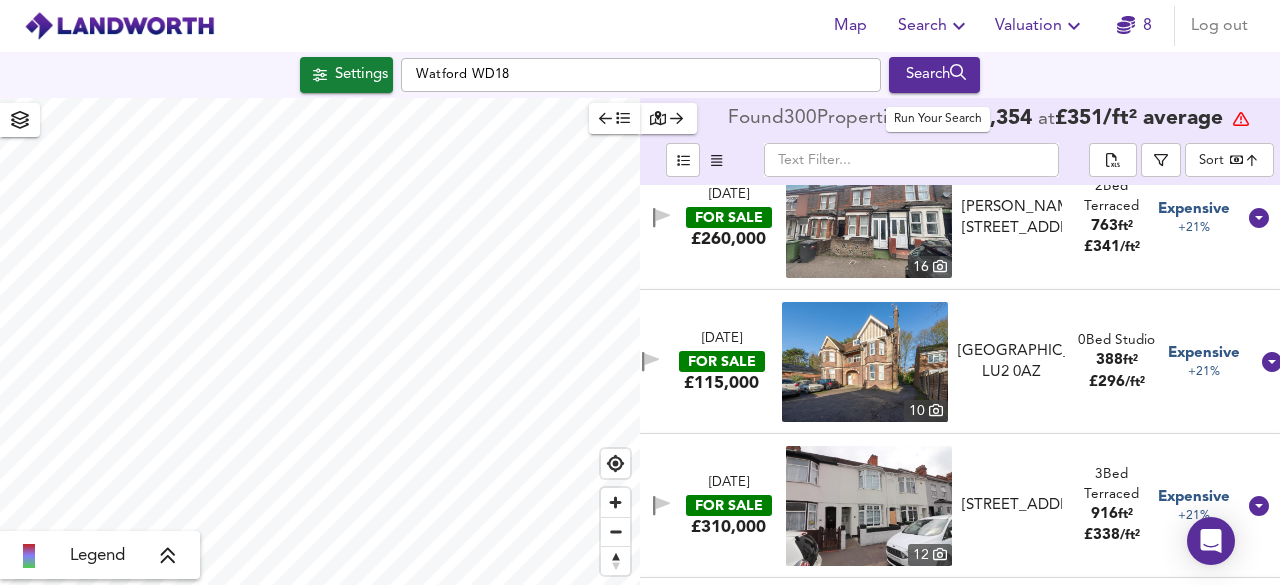 click on "Search" at bounding box center (934, 75) 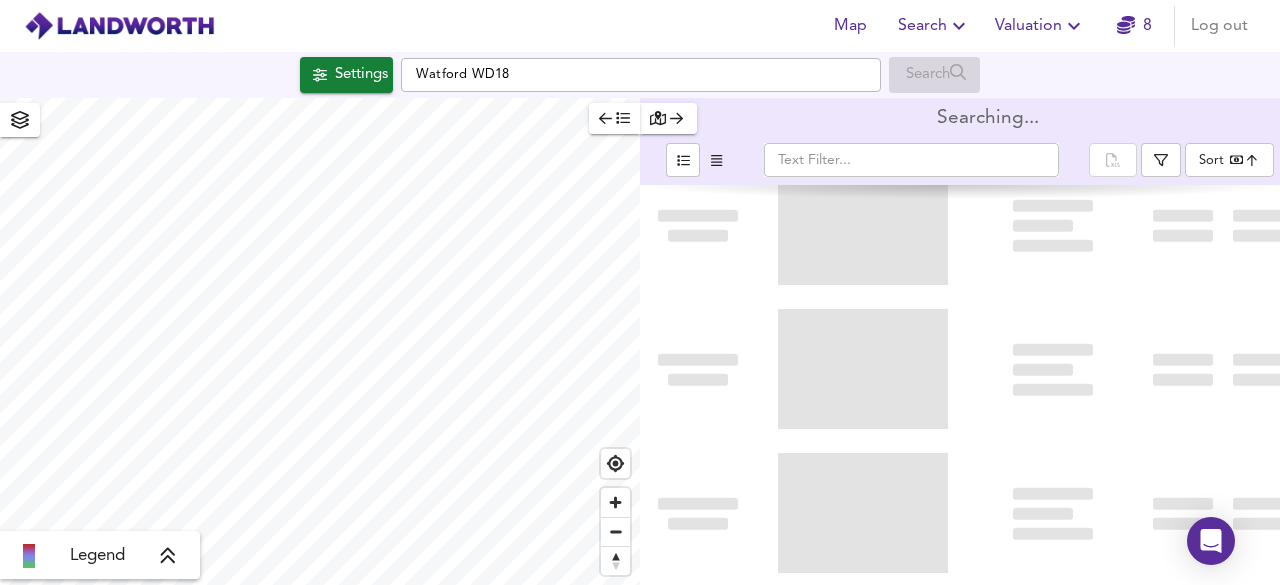 type on "bestdeal" 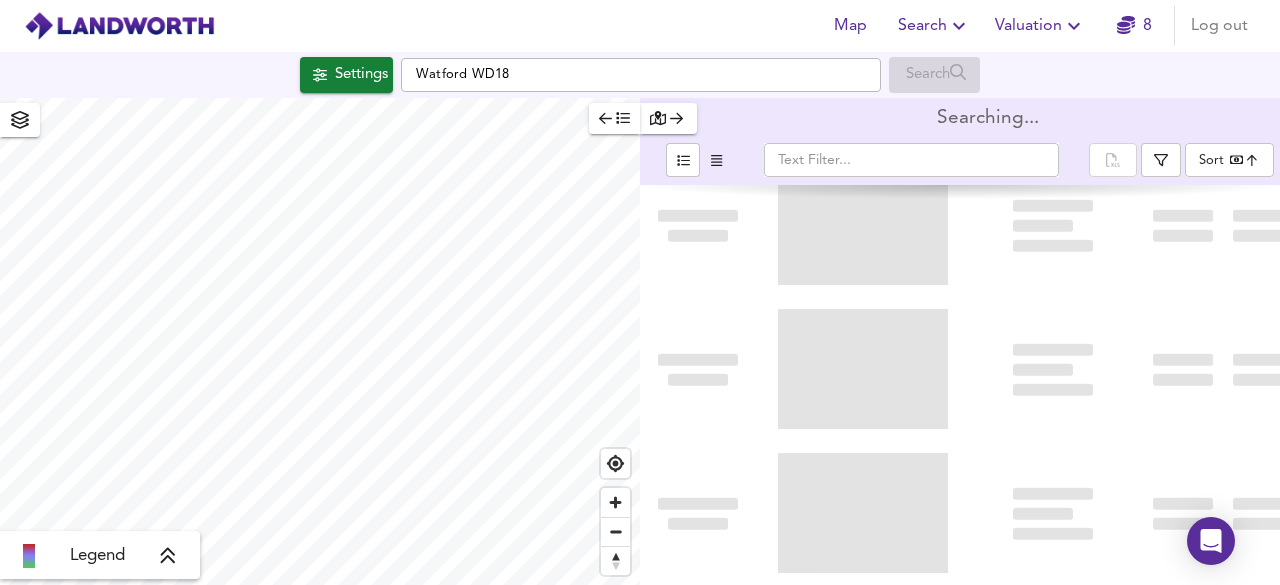 scroll, scrollTop: 0, scrollLeft: 0, axis: both 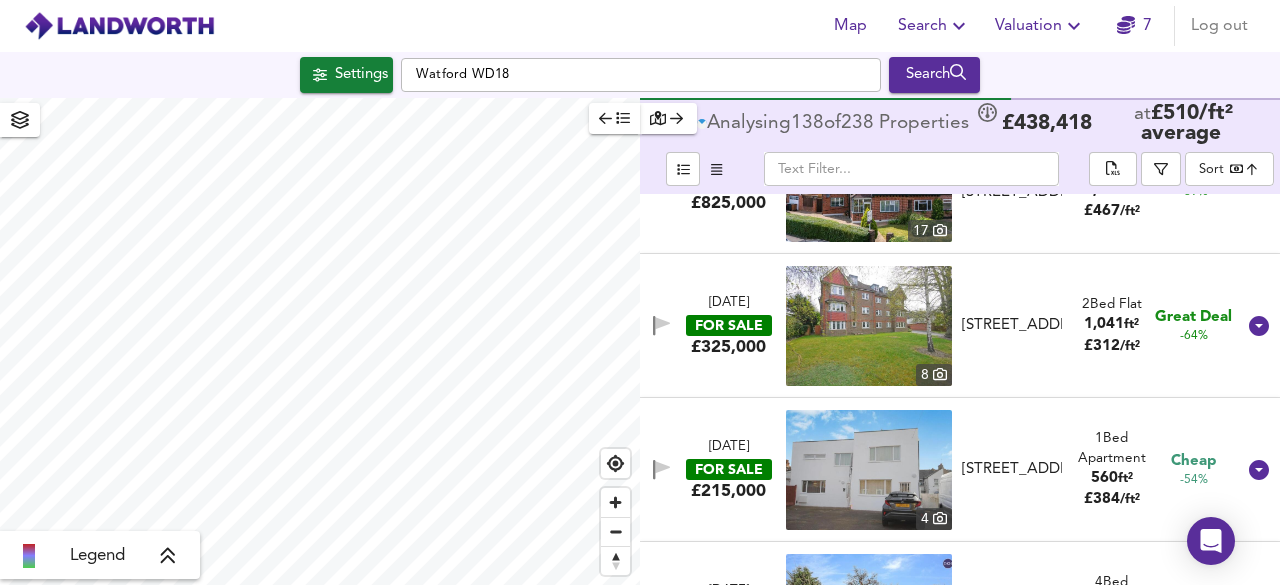 click 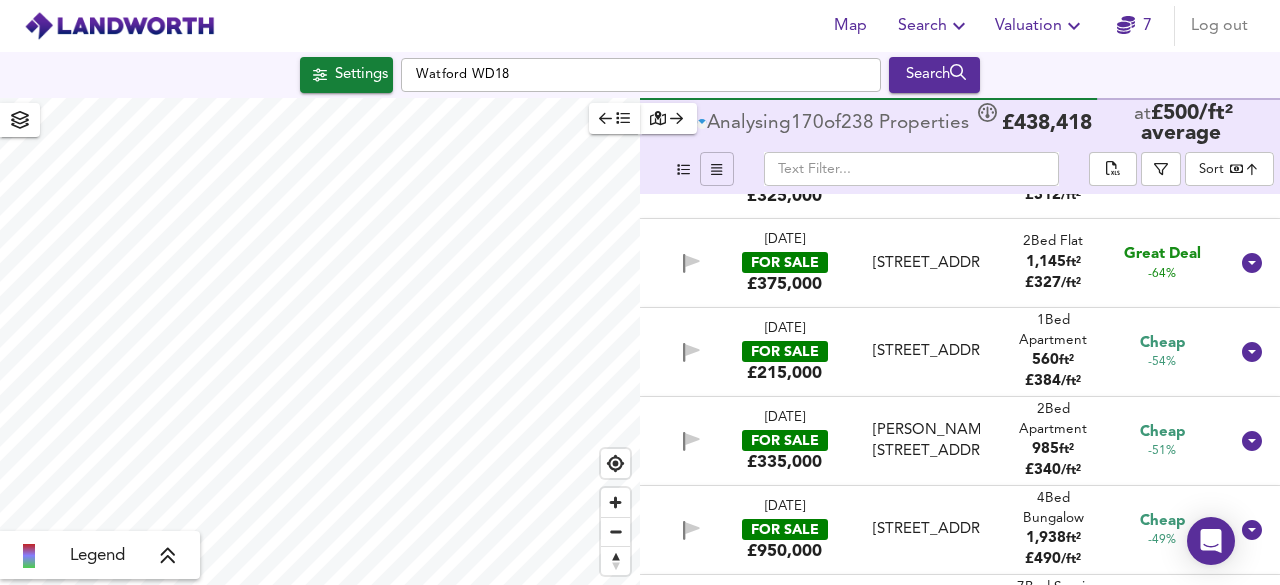 click 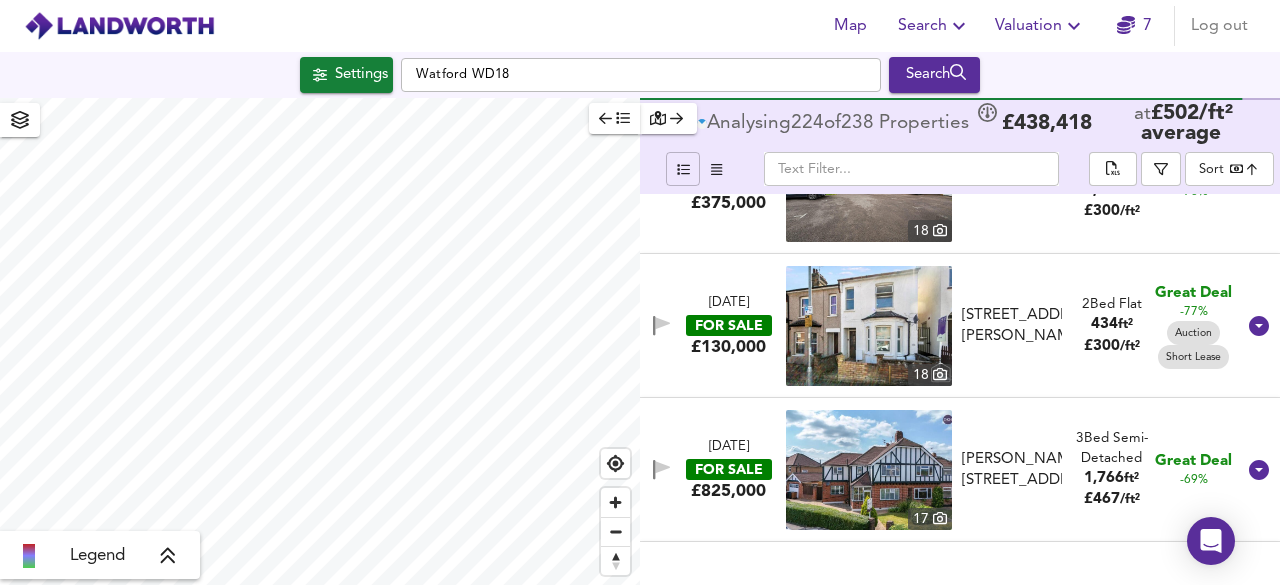 click 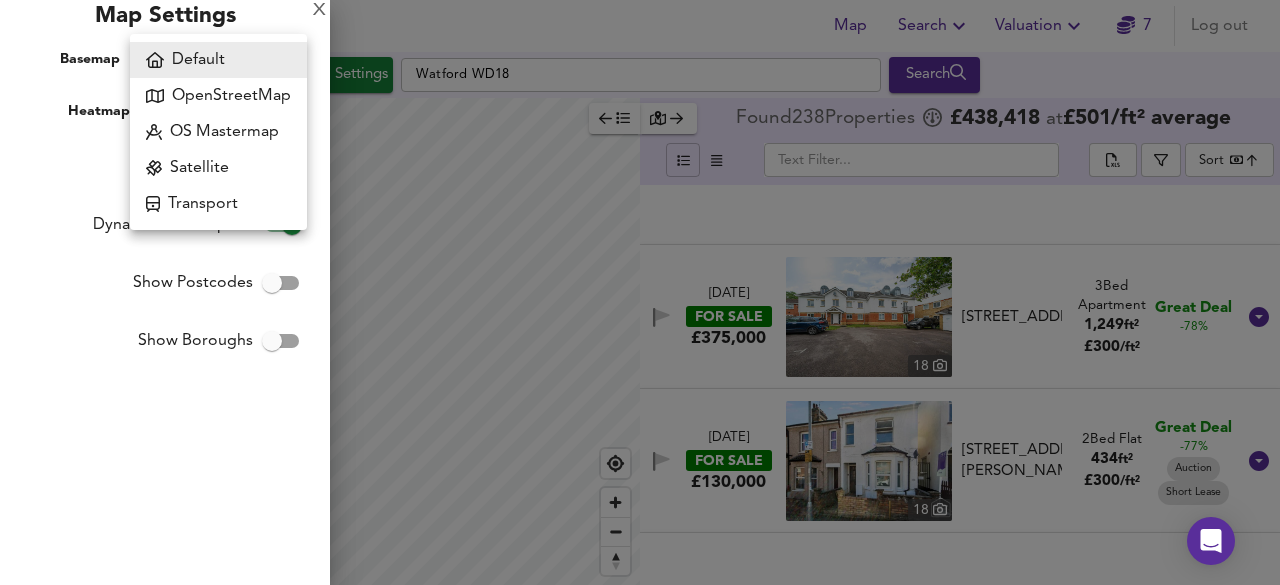 click on "Map Search Valuation    7 Log out        Settings     [GEOGRAPHIC_DATA] WD18        Search            Legend       Found  238  Propert ies     £ 438,418   at  £ 501 / ft²   average              ​         Sort   bestdeal ​ [DATE] FOR SALE £117,000     [STREET_ADDRESS][GEOGRAPHIC_DATA][STREET_ADDRESS] 1  Bed   Apartment 660 ft² £ 177 / ft²   Great Deal -100% Shared Ownership [DATE] FOR SALE £145,000     [STREET_ADDRESS] 2  Bed   Retirement Property 706 ft² £ 205 / ft²   Great Deal -95% Retirement [DATE] FOR SALE £100,000     [STREET_ADDRESS] 1  Bed   Retirement Property 470 ft² £ 213 / ft²   Great Deal -91% Retirement [DATE] FOR SALE £375,000     [STREET_ADDRESS] 3  Bed   1,249 £" at bounding box center (640, 292) 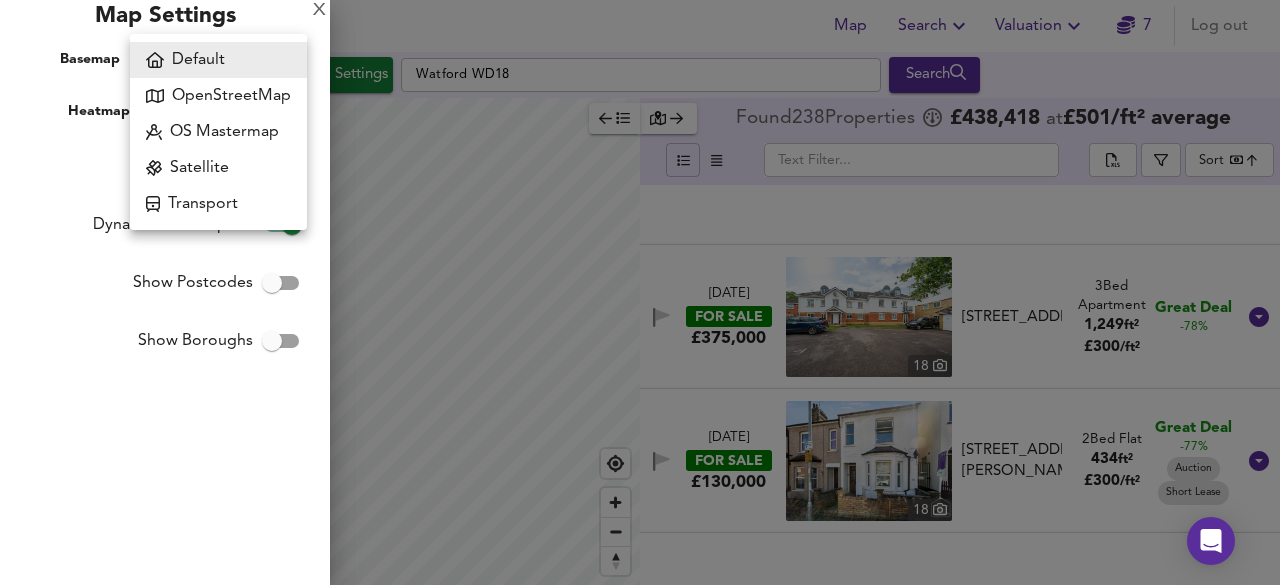 click at bounding box center [640, 292] 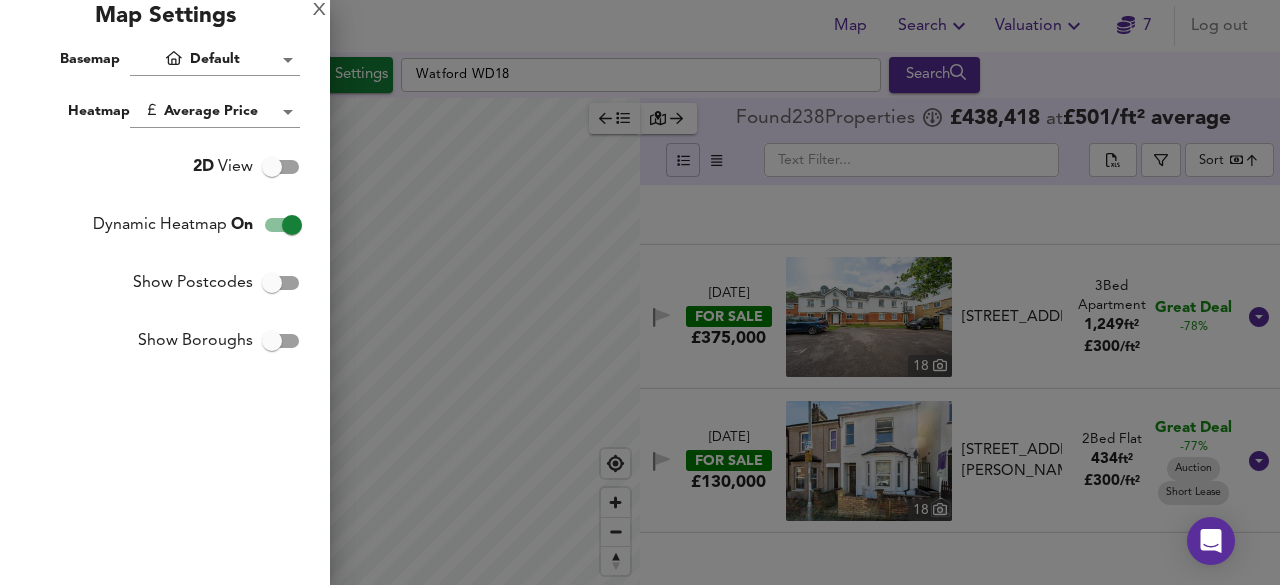 click at bounding box center [640, 292] 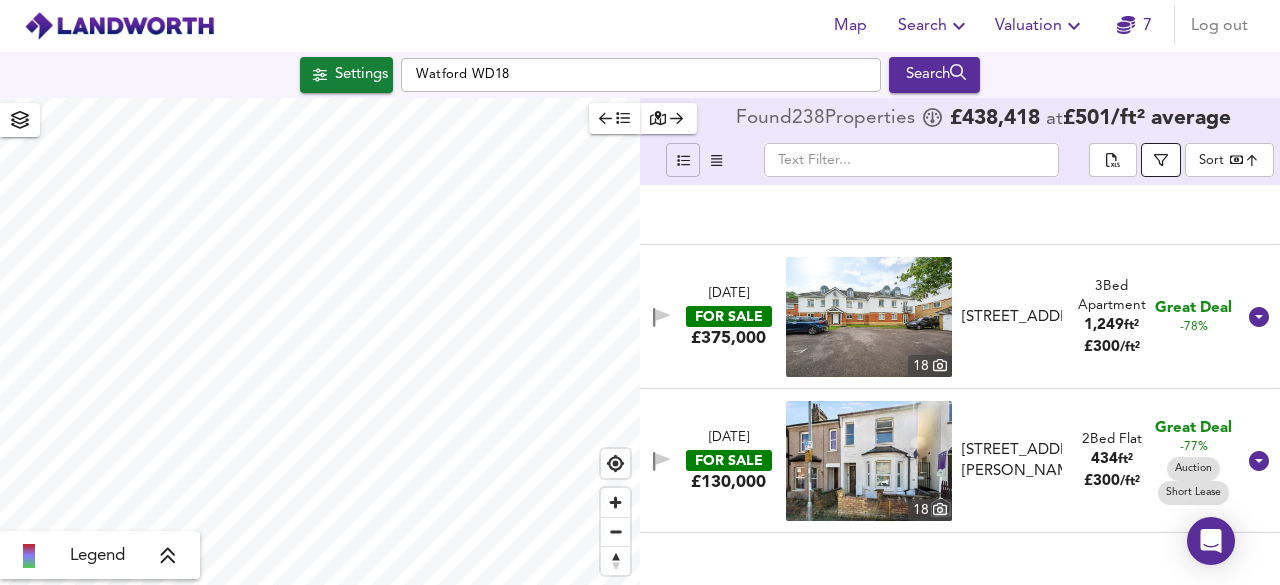 click 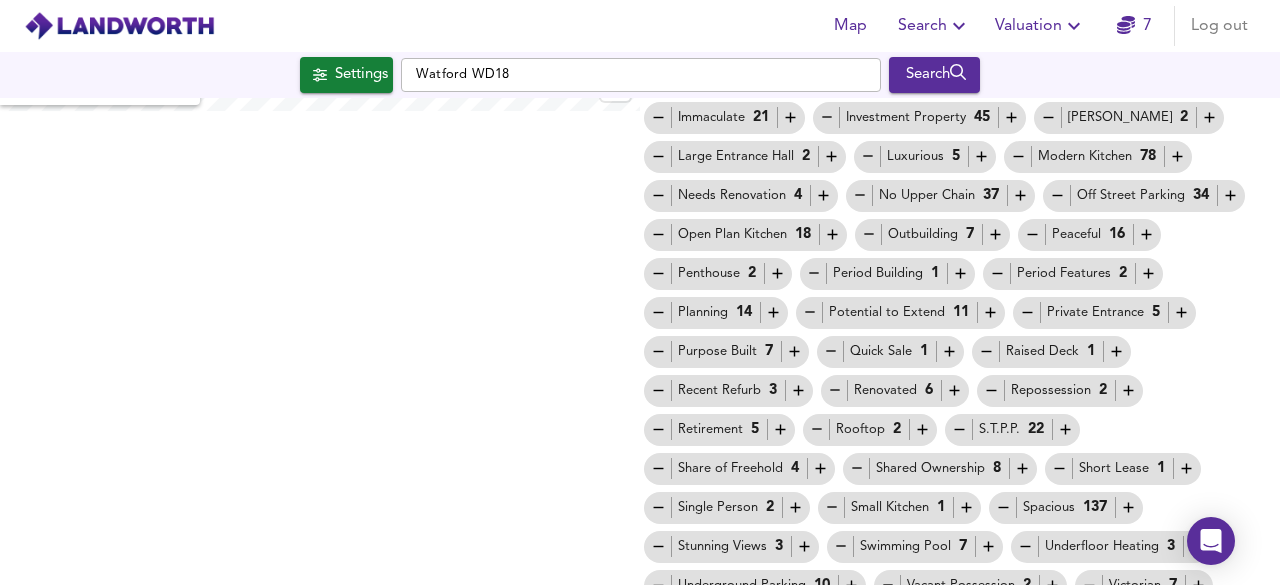 scroll, scrollTop: 493, scrollLeft: 0, axis: vertical 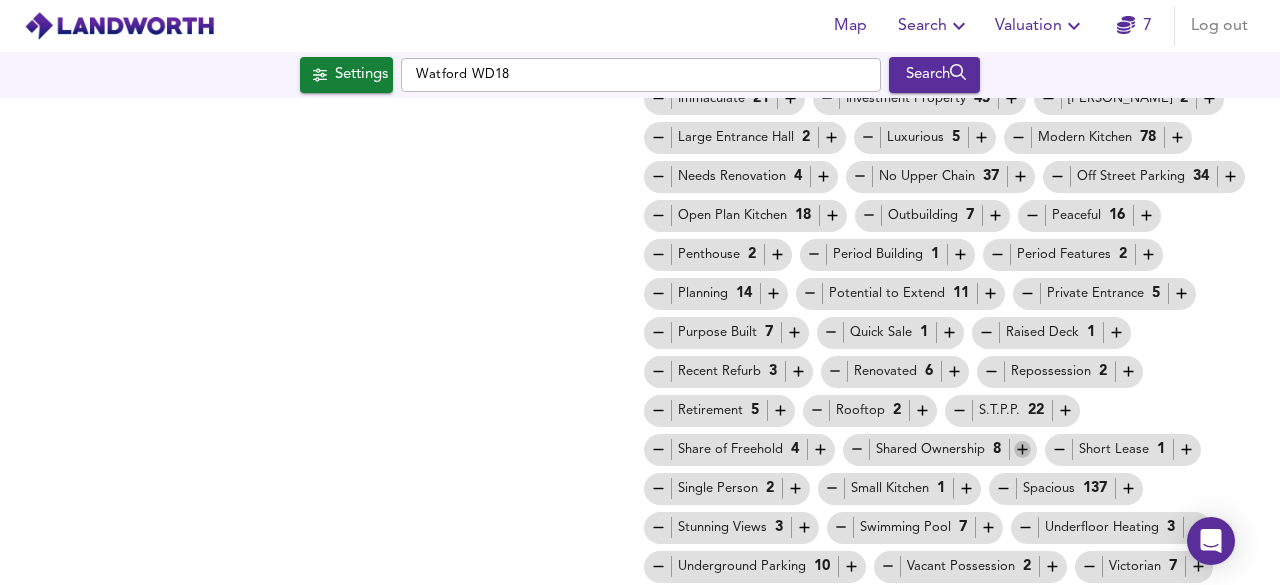 click 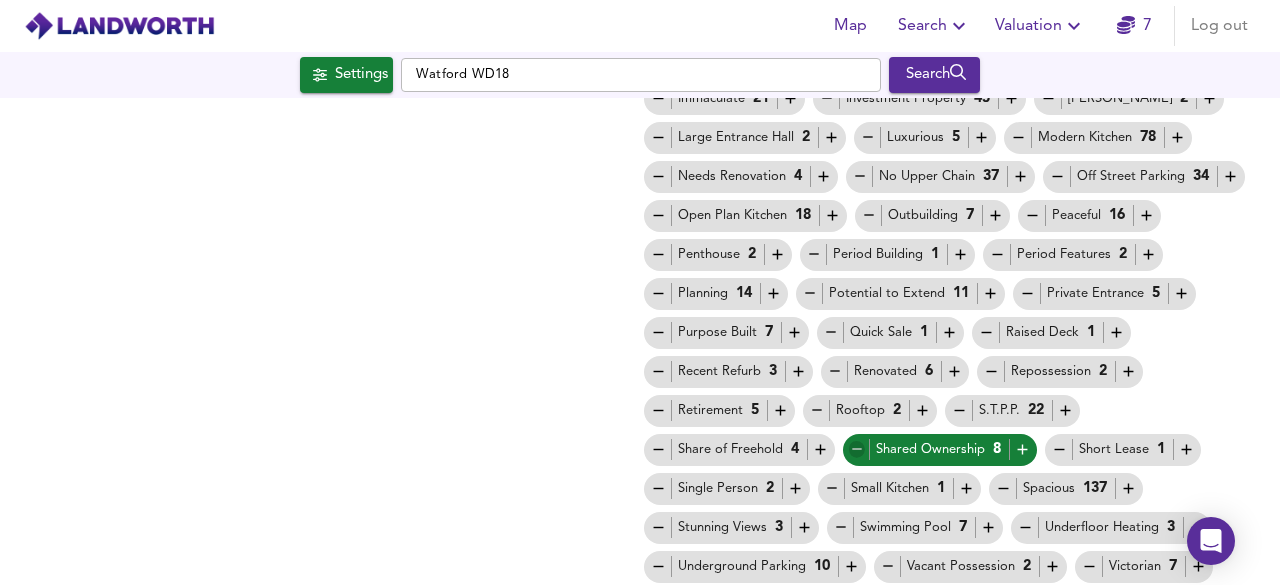 click 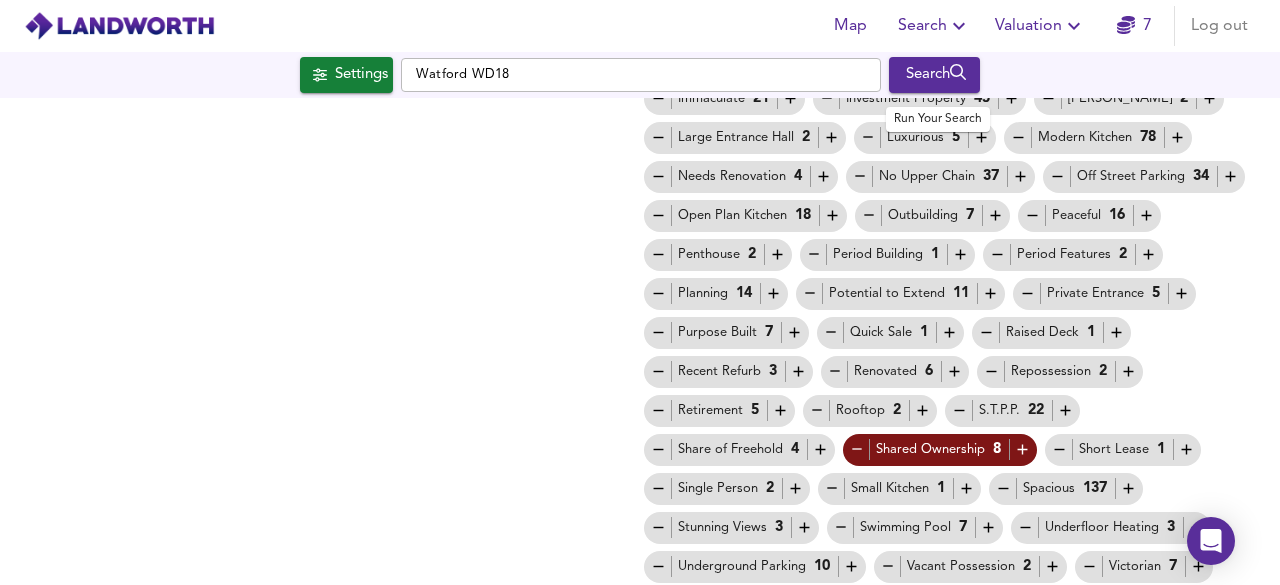 click 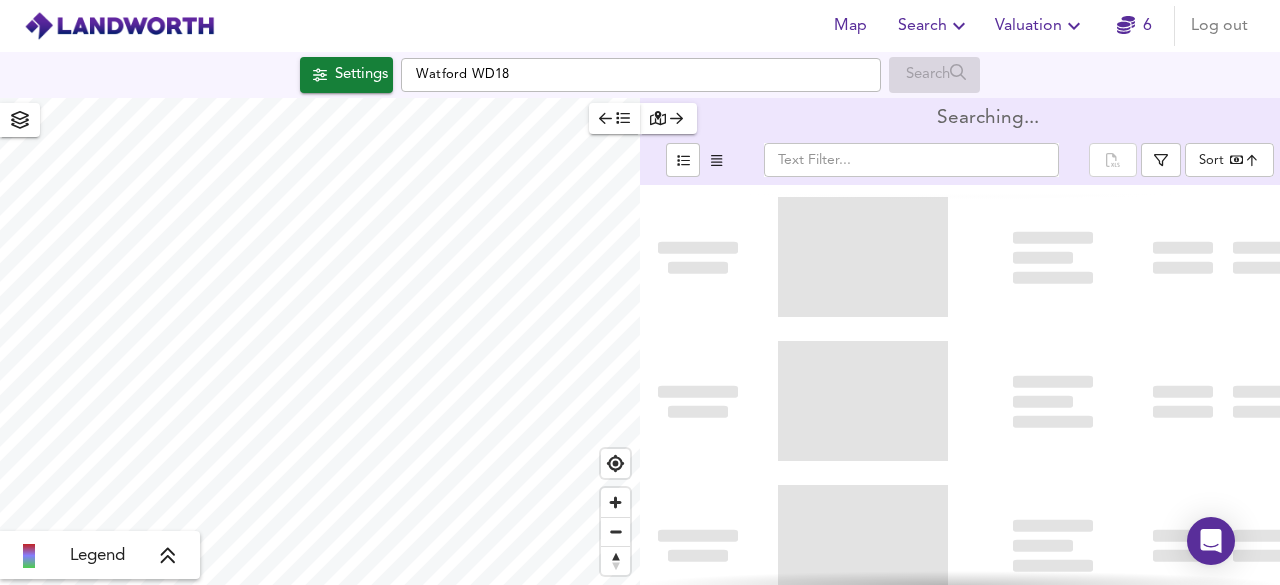 scroll, scrollTop: 0, scrollLeft: 0, axis: both 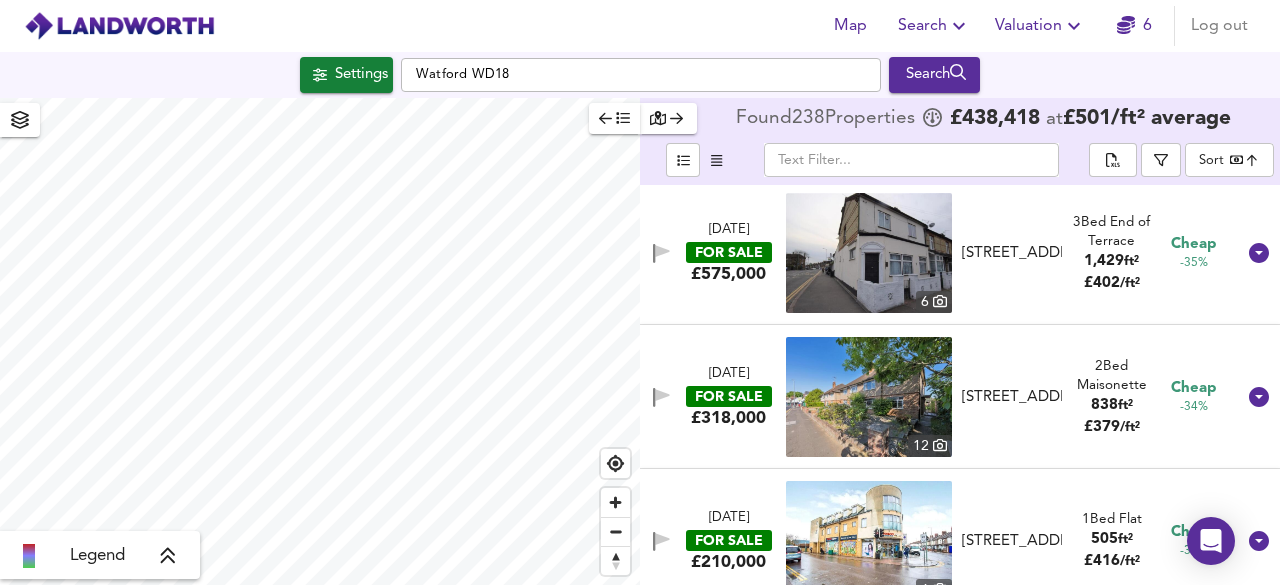 click on "[STREET_ADDRESS]" at bounding box center [1012, 253] 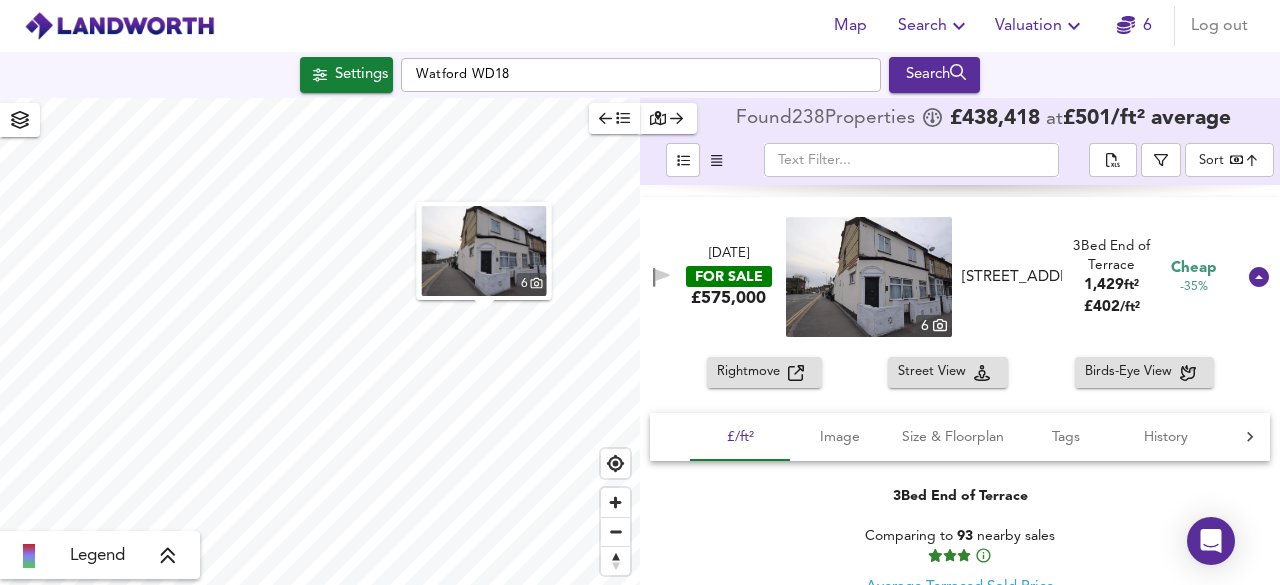 click on "Rightmove" at bounding box center (752, 372) 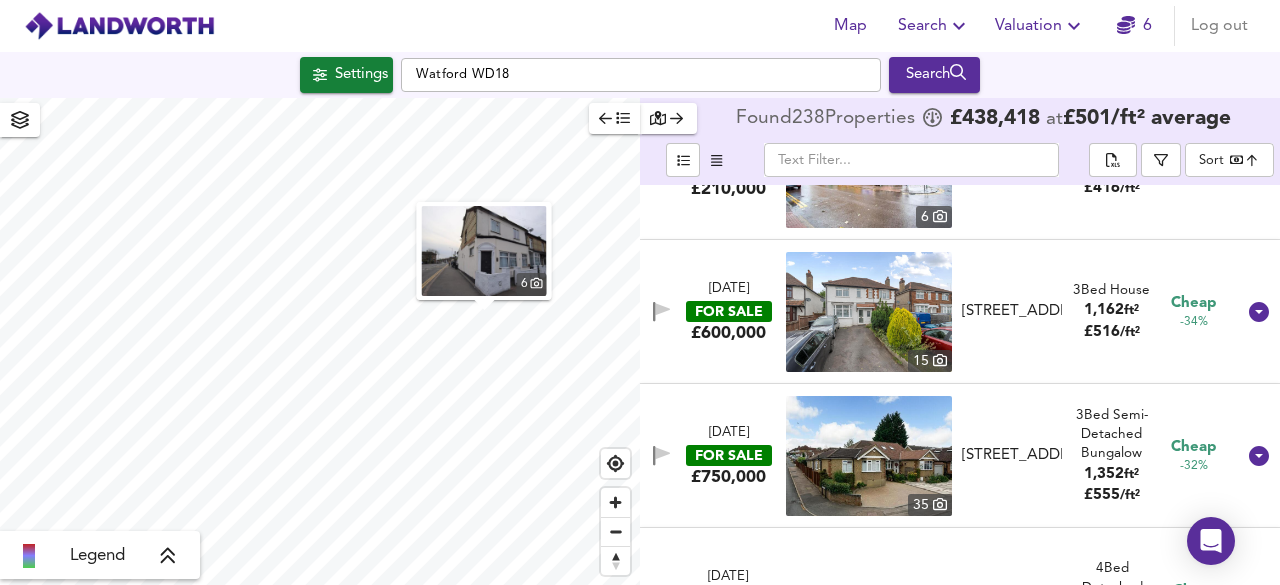 scroll, scrollTop: 6005, scrollLeft: 0, axis: vertical 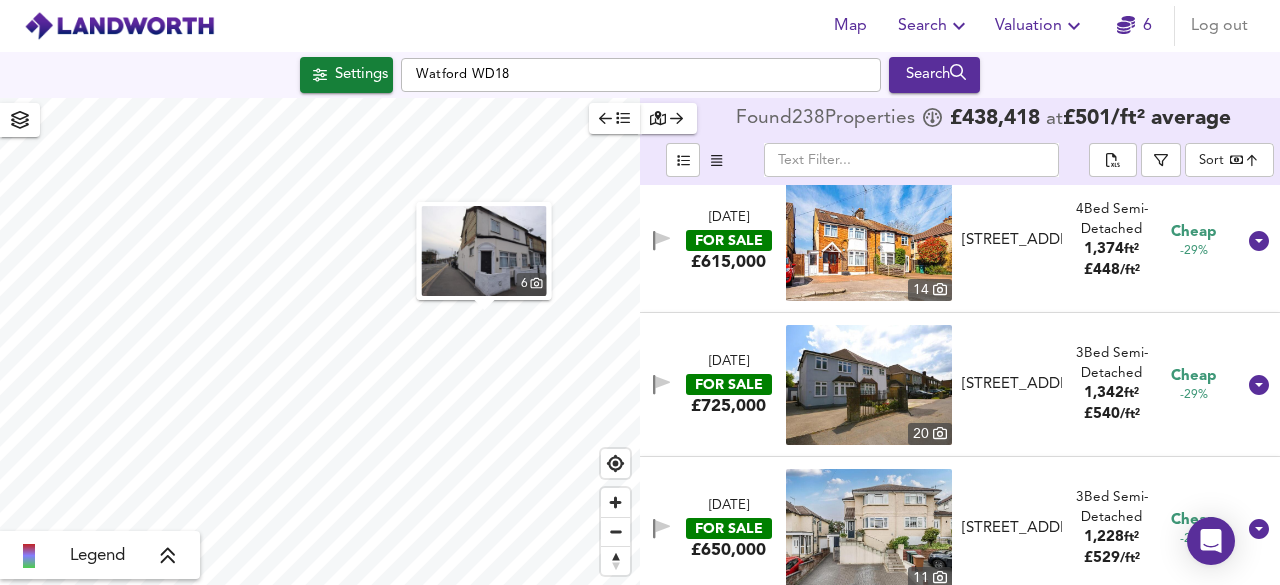 type 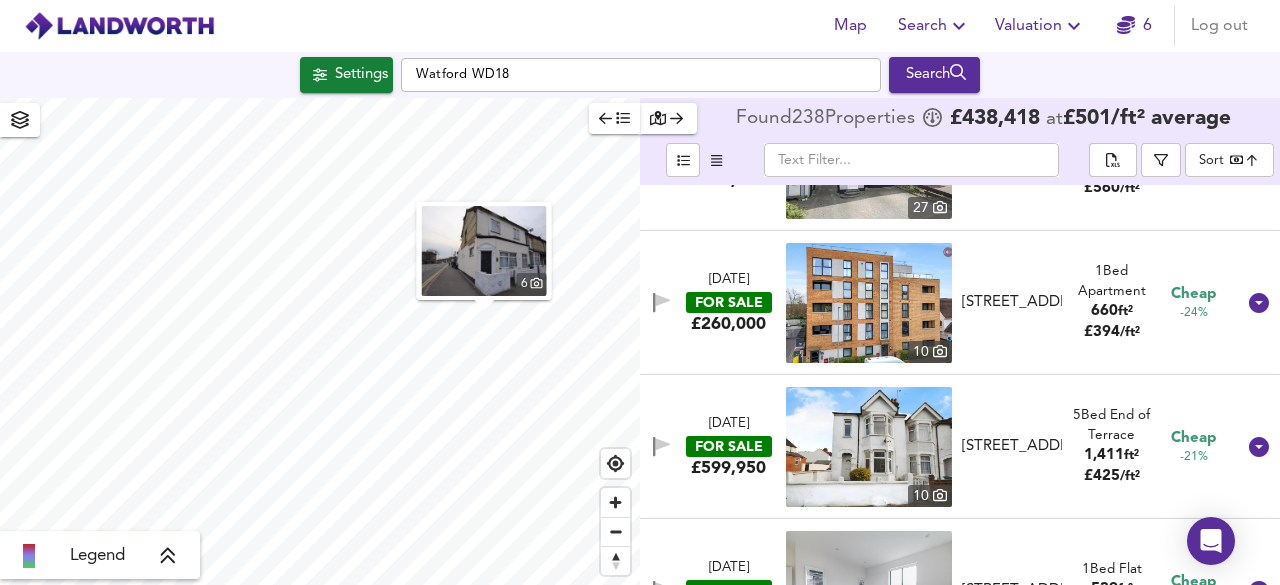 scroll, scrollTop: 7155, scrollLeft: 0, axis: vertical 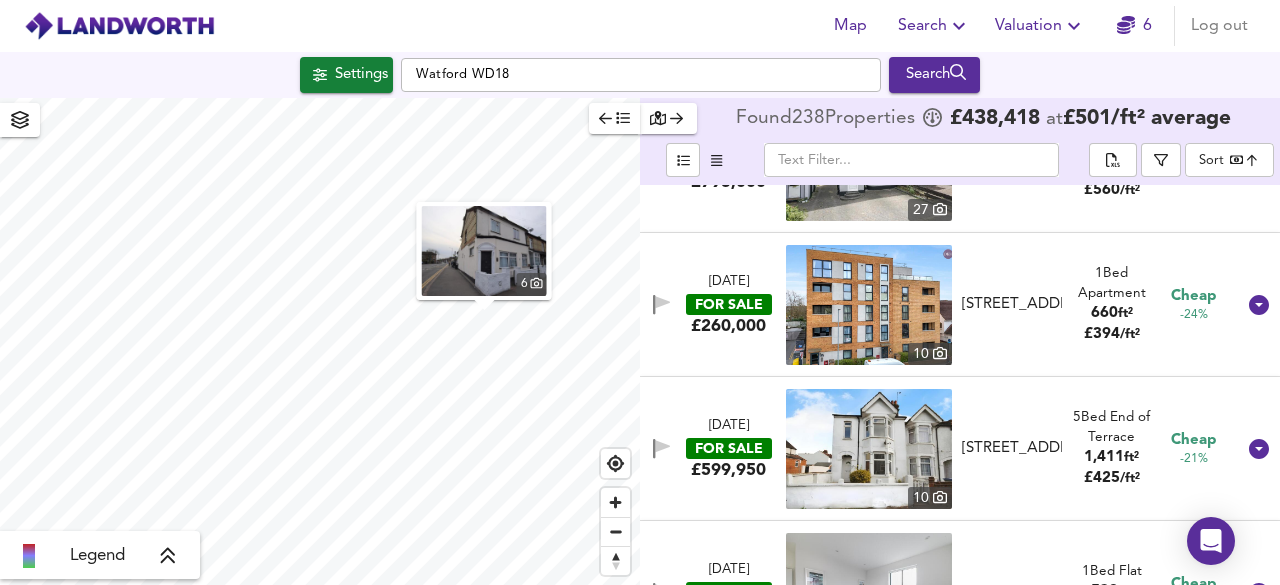 click at bounding box center [869, 449] 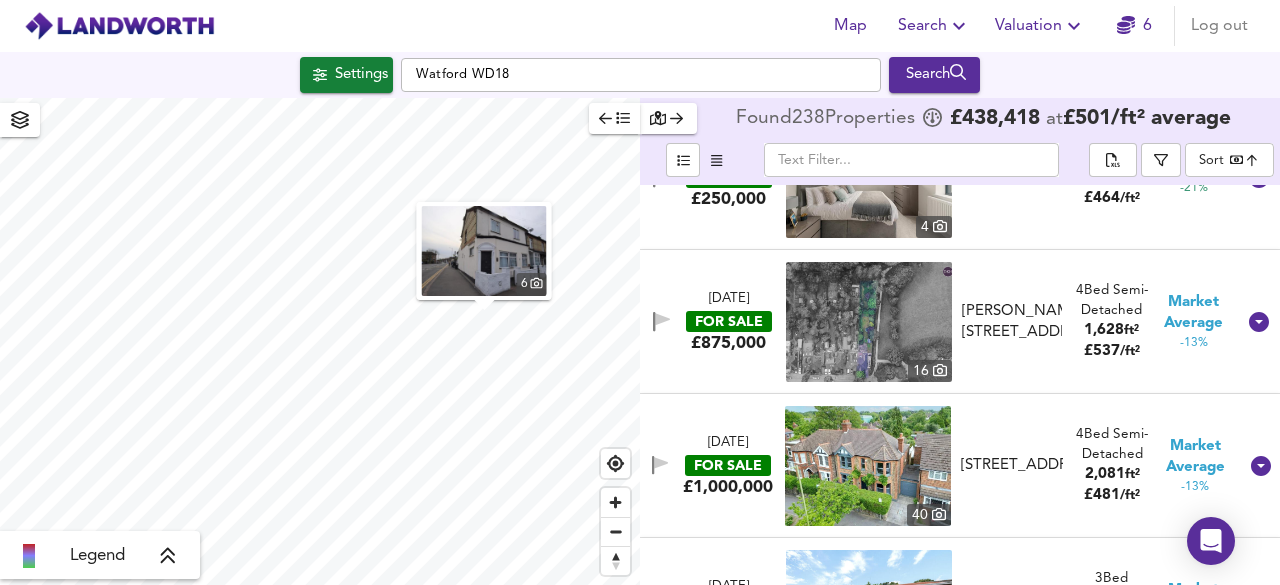 scroll, scrollTop: 7715, scrollLeft: 0, axis: vertical 